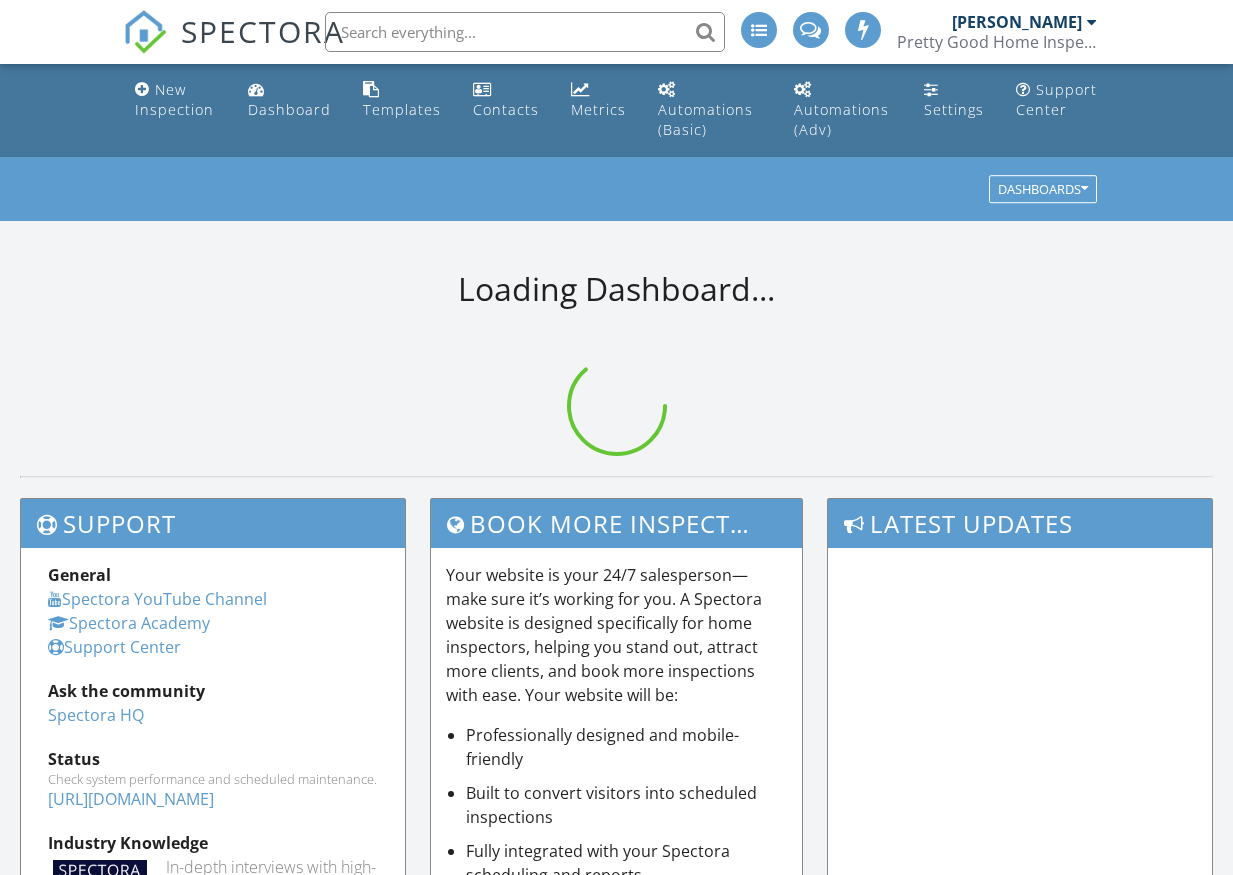 scroll, scrollTop: 0, scrollLeft: 0, axis: both 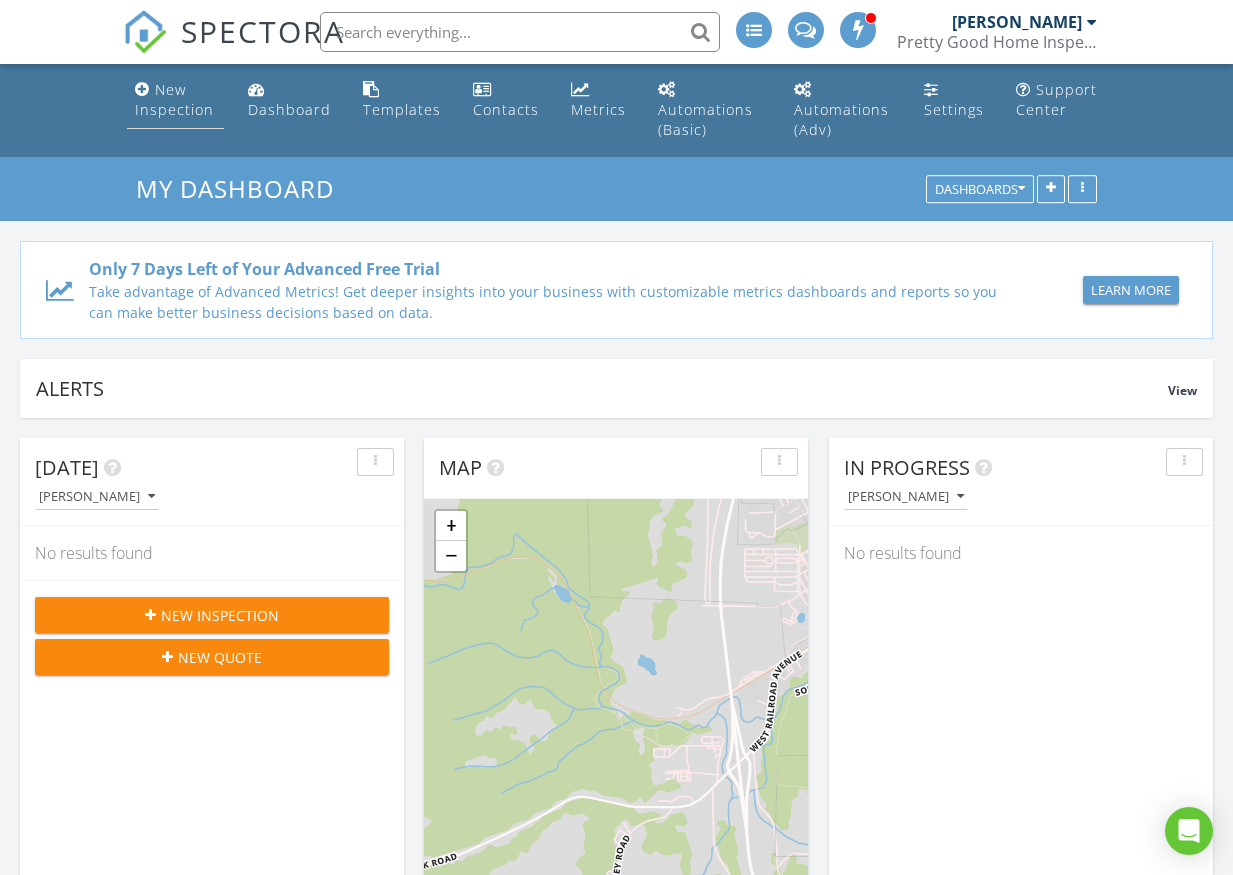click on "New Inspection" at bounding box center [174, 99] 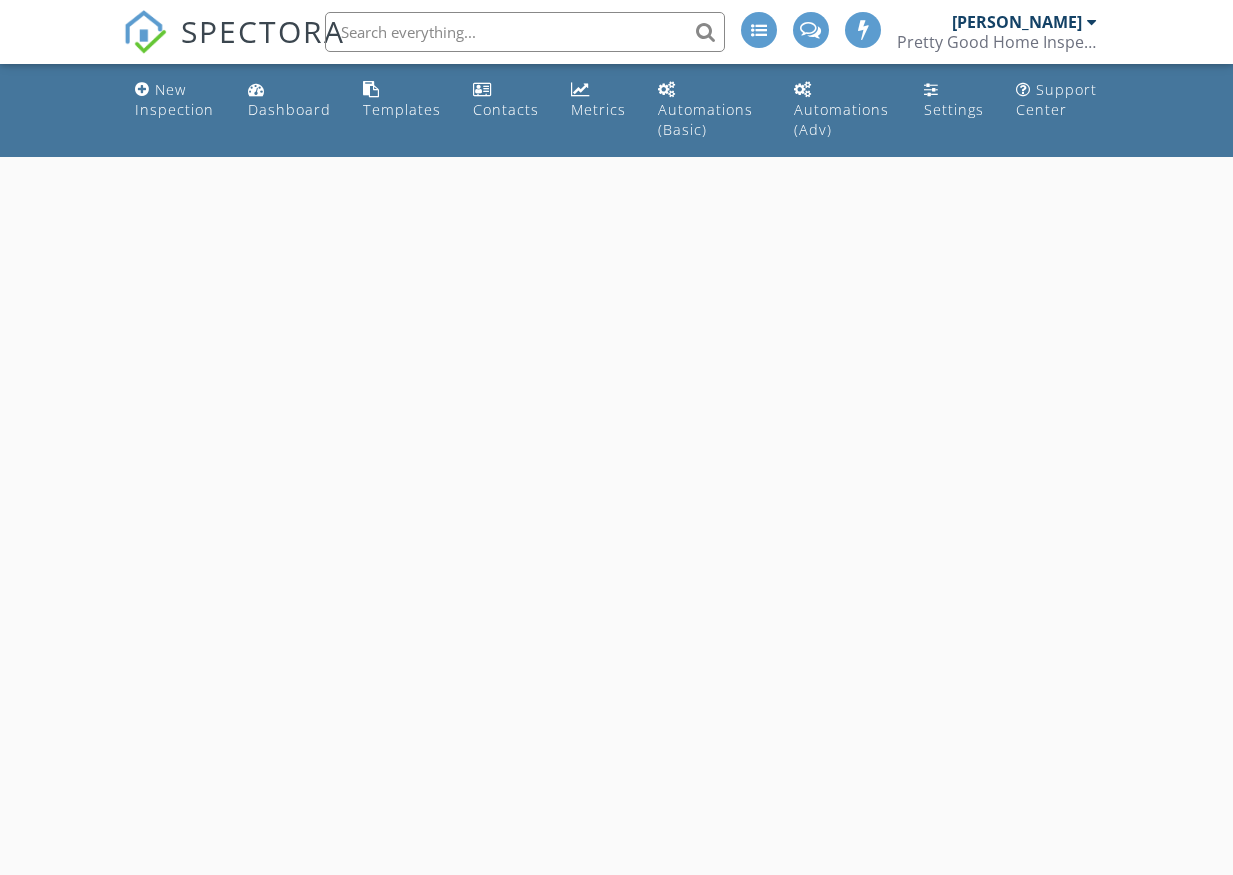 scroll, scrollTop: 0, scrollLeft: 0, axis: both 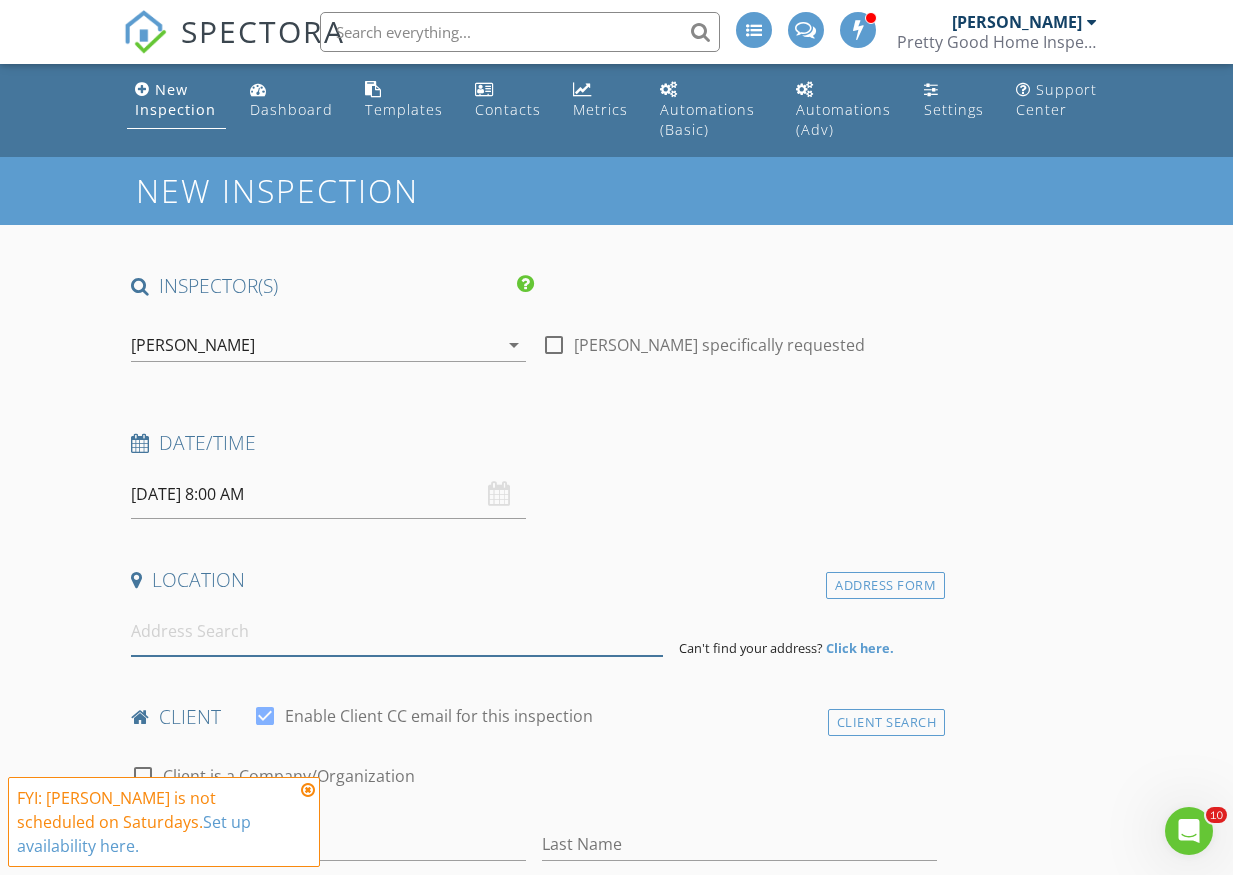 click at bounding box center (397, 631) 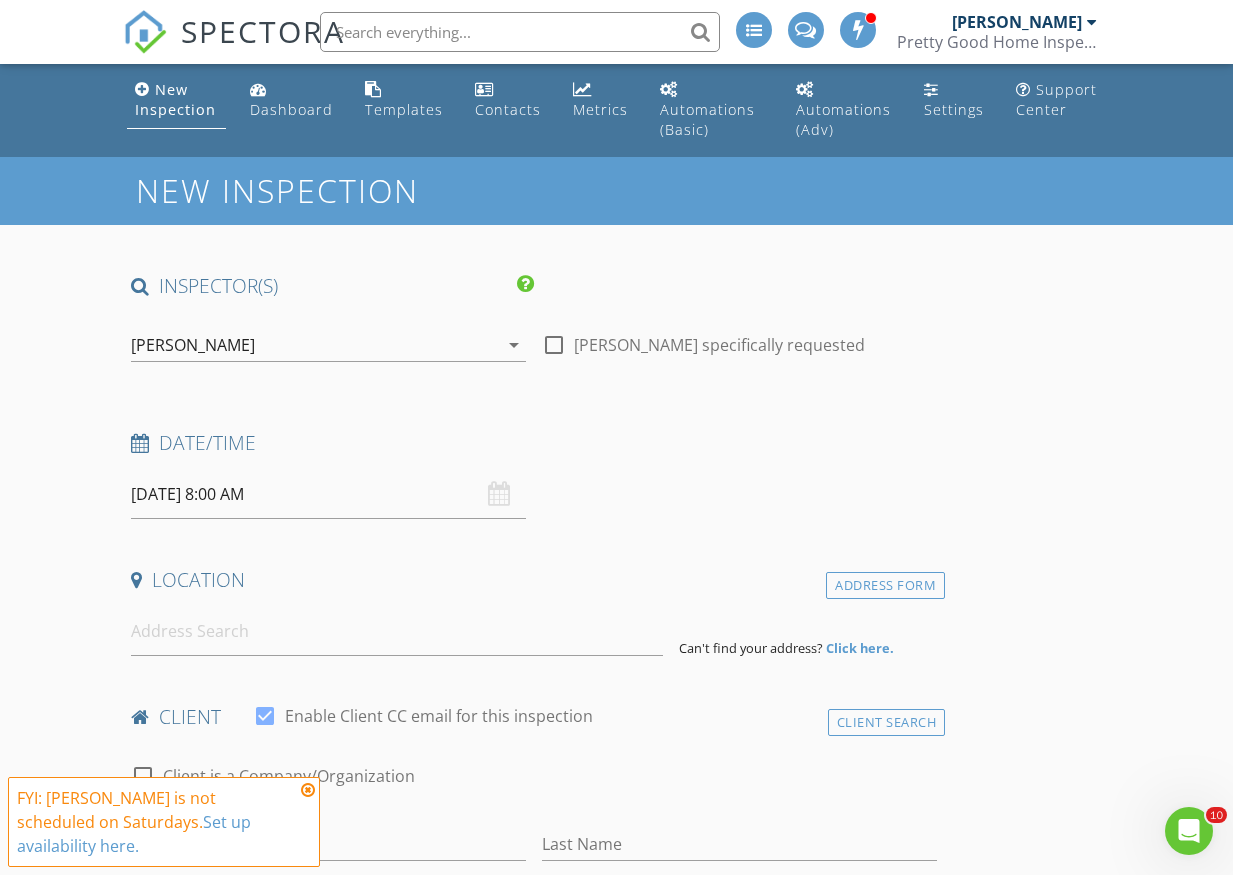 click on "[DATE] 8:00 AM" at bounding box center [328, 494] 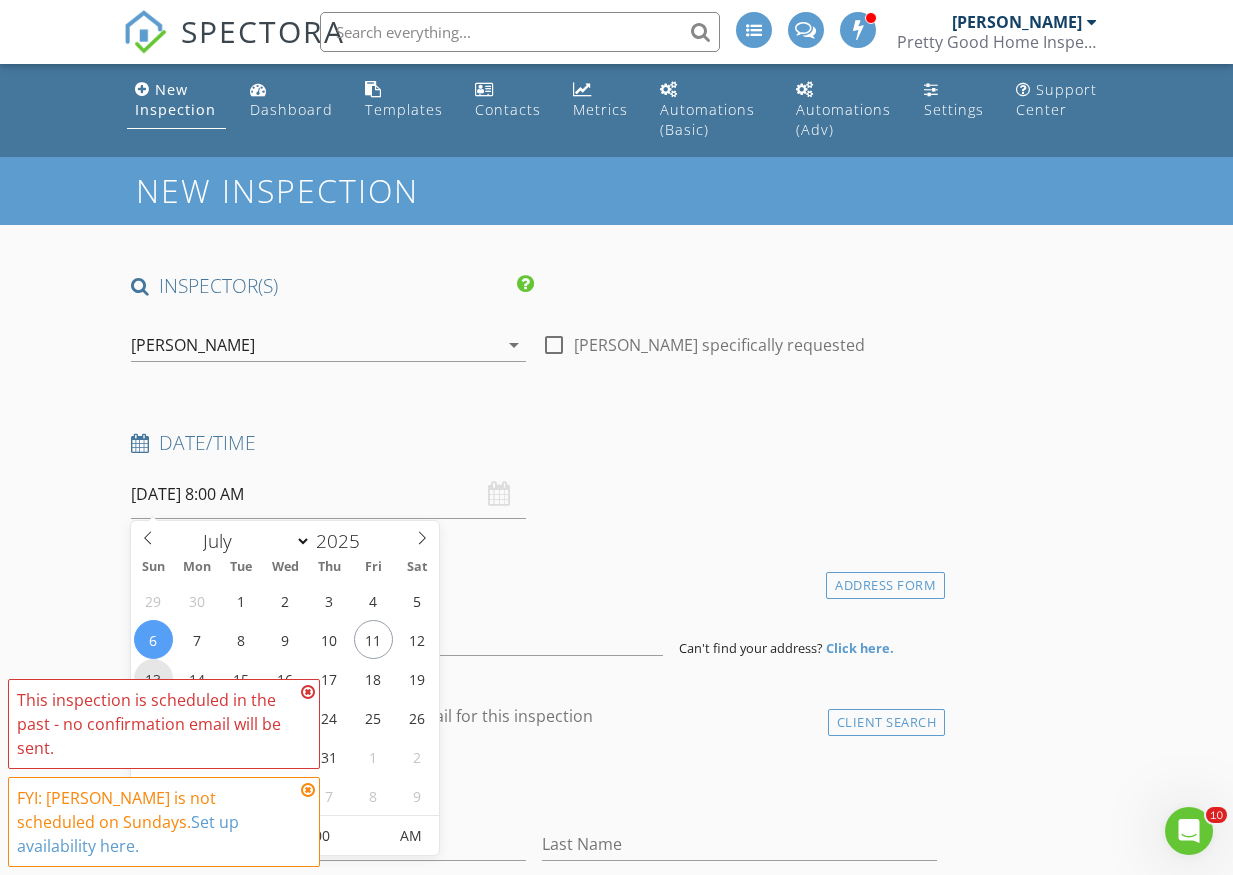 type on "[DATE] 8:00 AM" 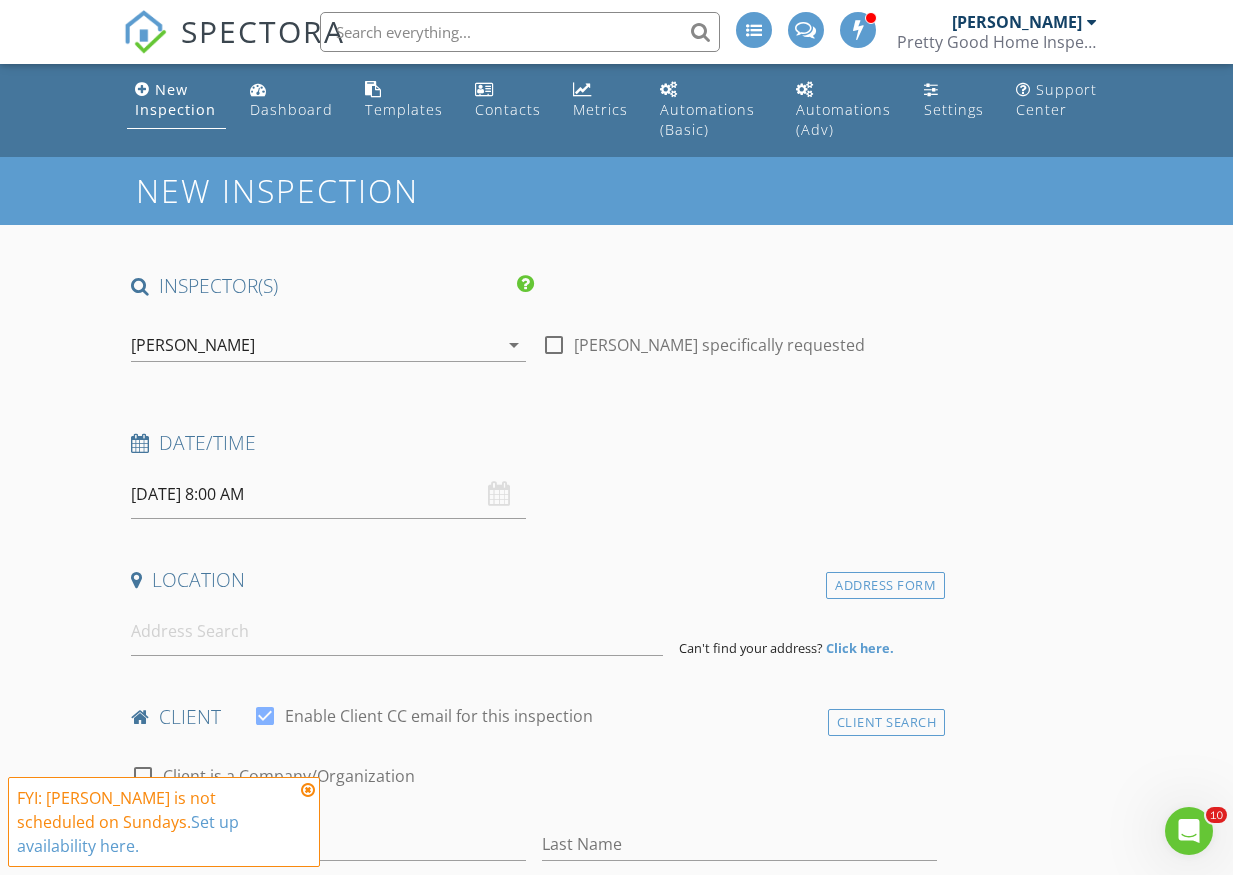 click on "Date/Time
07/13/2025 8:00 AM" at bounding box center (534, 474) 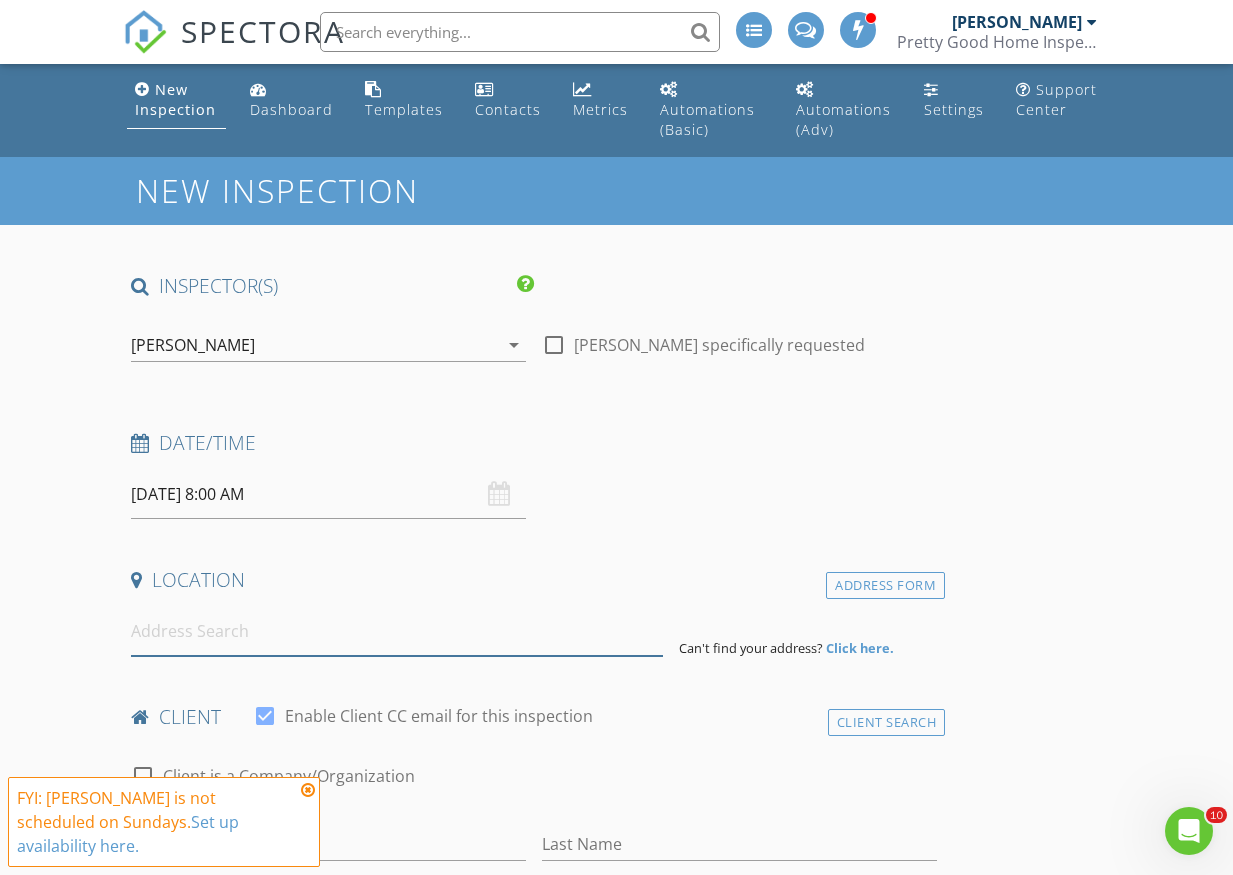 click at bounding box center [397, 631] 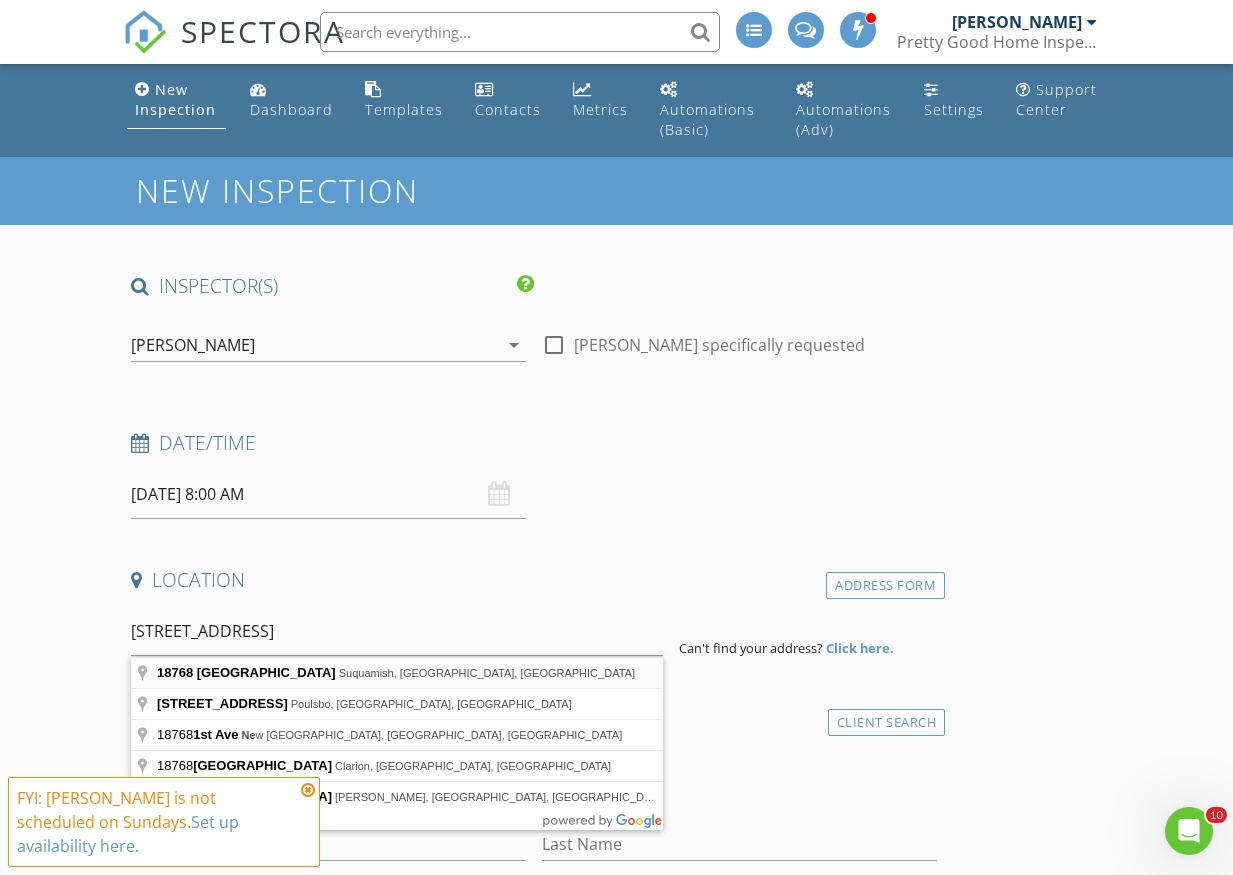 type on "18768 1st Ave NE, Suquamish, WA, USA" 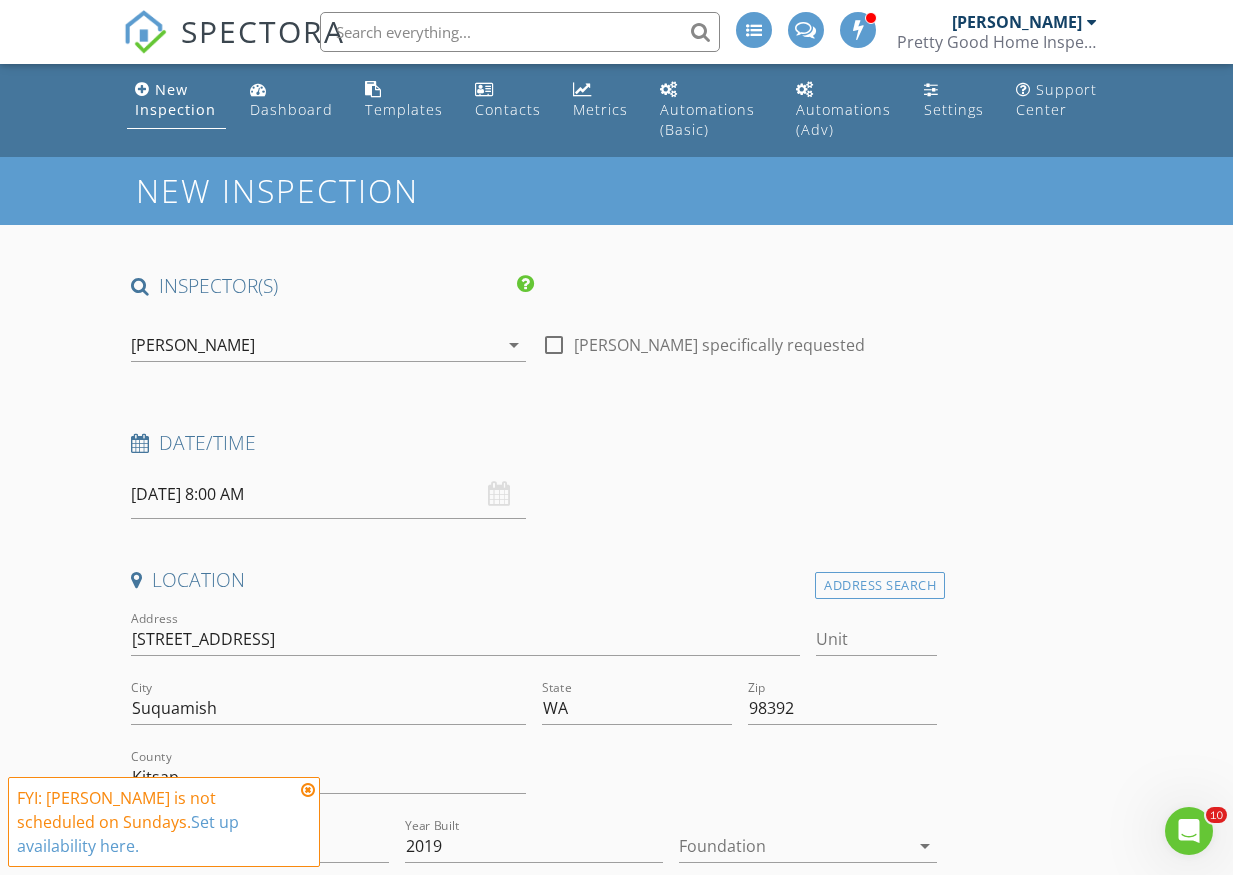 scroll, scrollTop: 200, scrollLeft: 0, axis: vertical 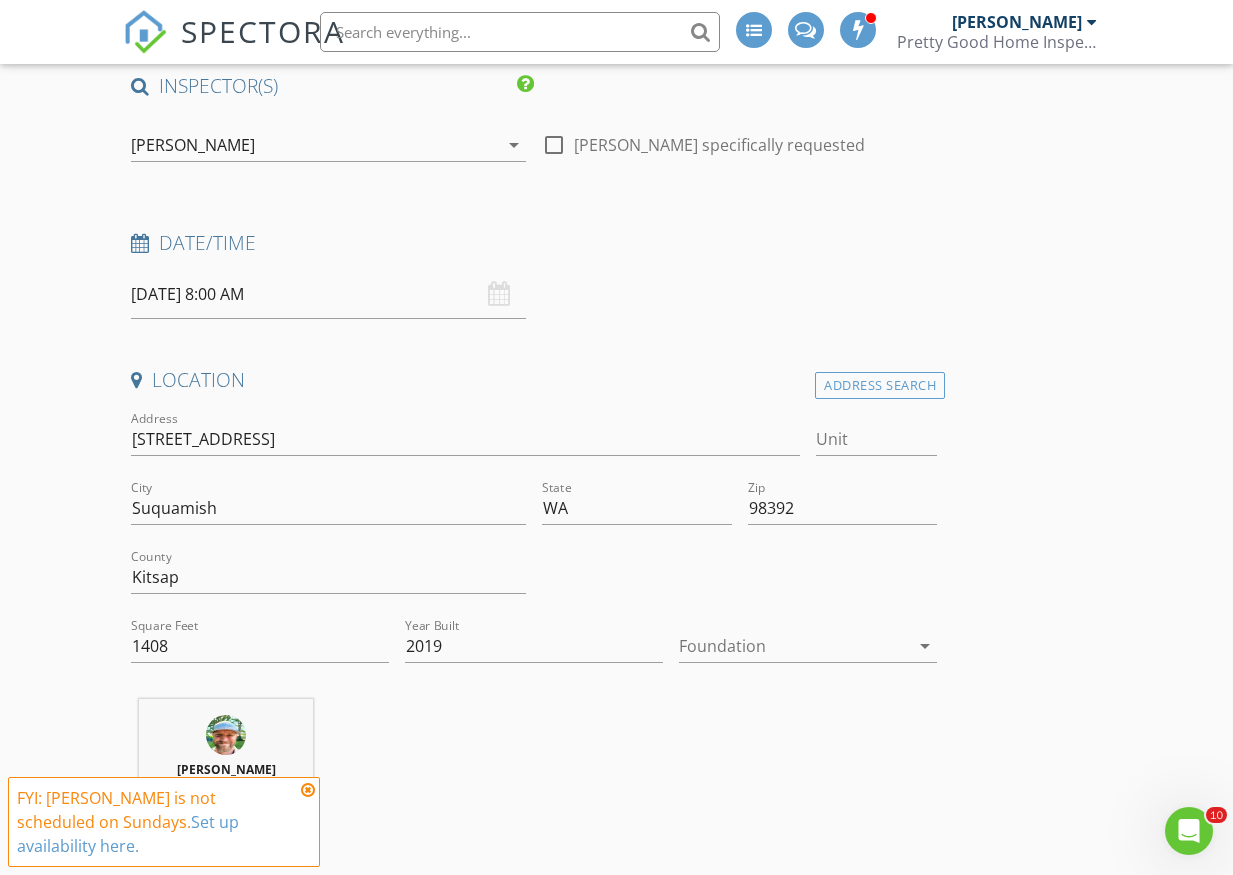 click at bounding box center (308, 790) 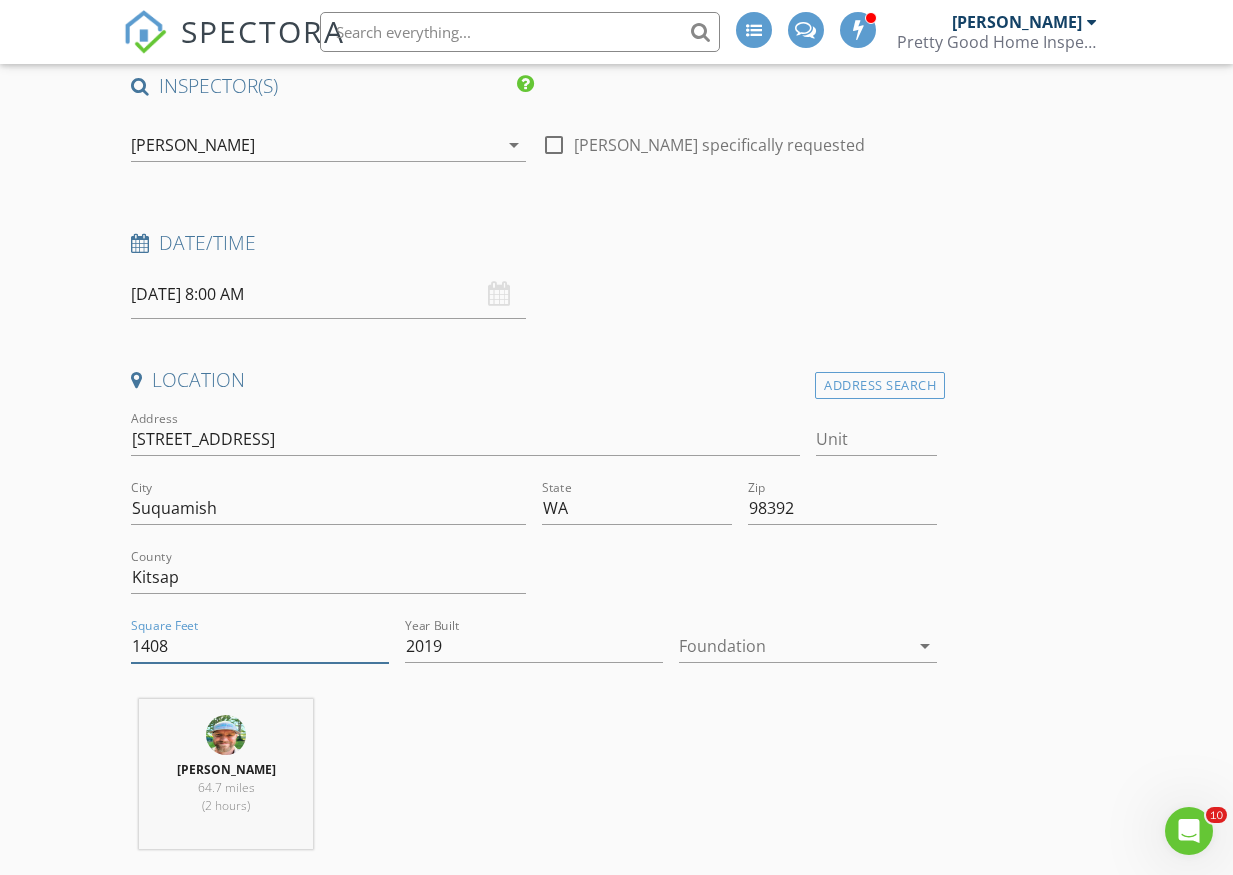 drag, startPoint x: 186, startPoint y: 636, endPoint x: -260, endPoint y: 563, distance: 451.93472 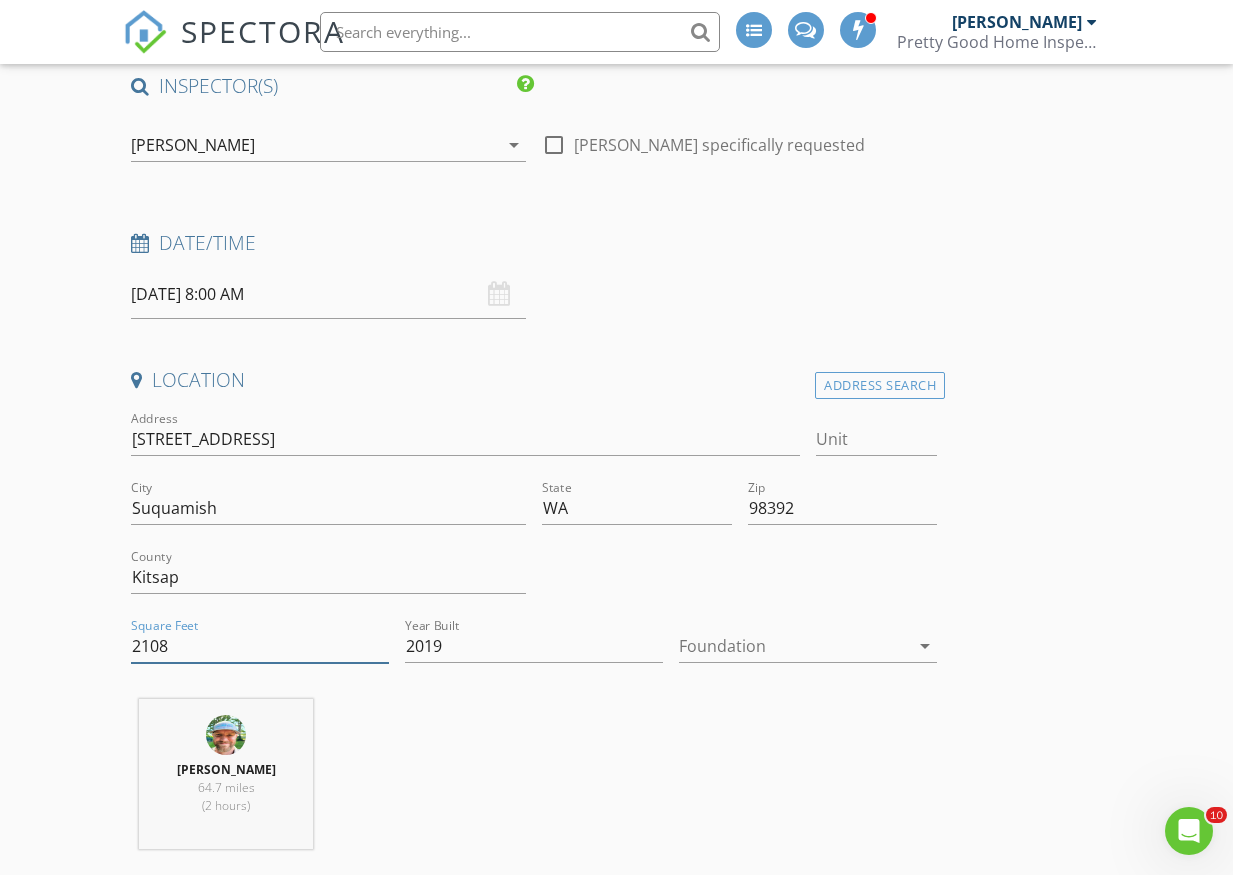 type on "2108" 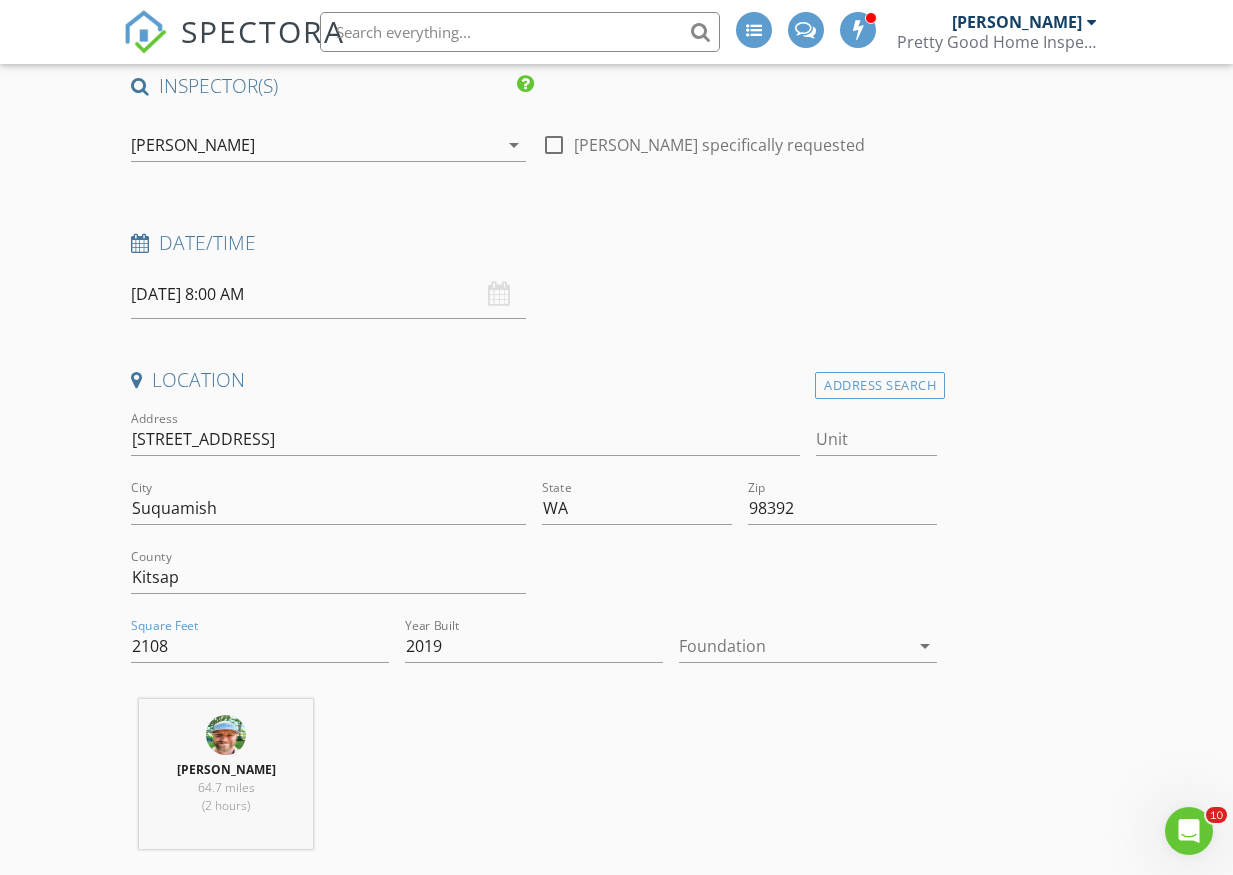 click on "Hugh Jones     64.7 miles     (2 hours)" at bounding box center [534, 782] 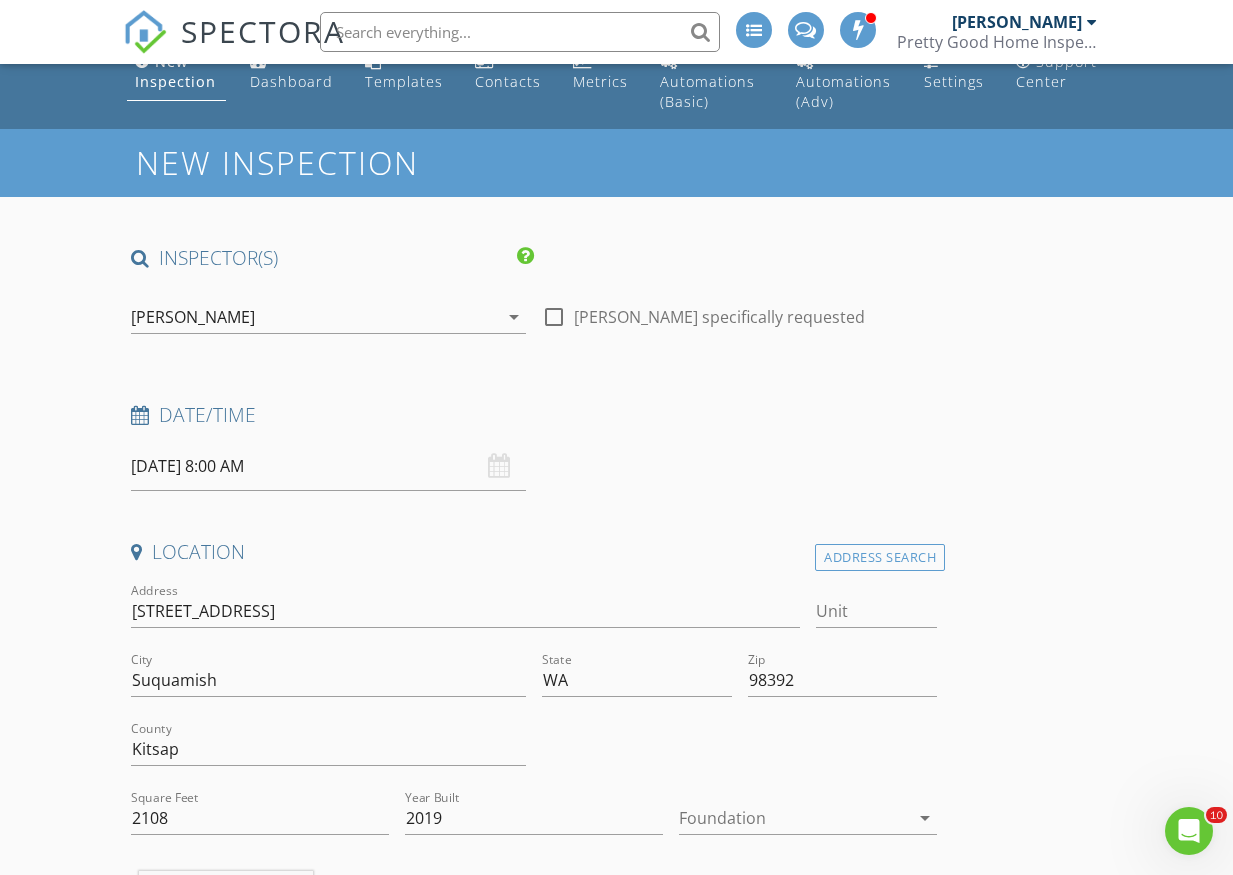 scroll, scrollTop: 0, scrollLeft: 0, axis: both 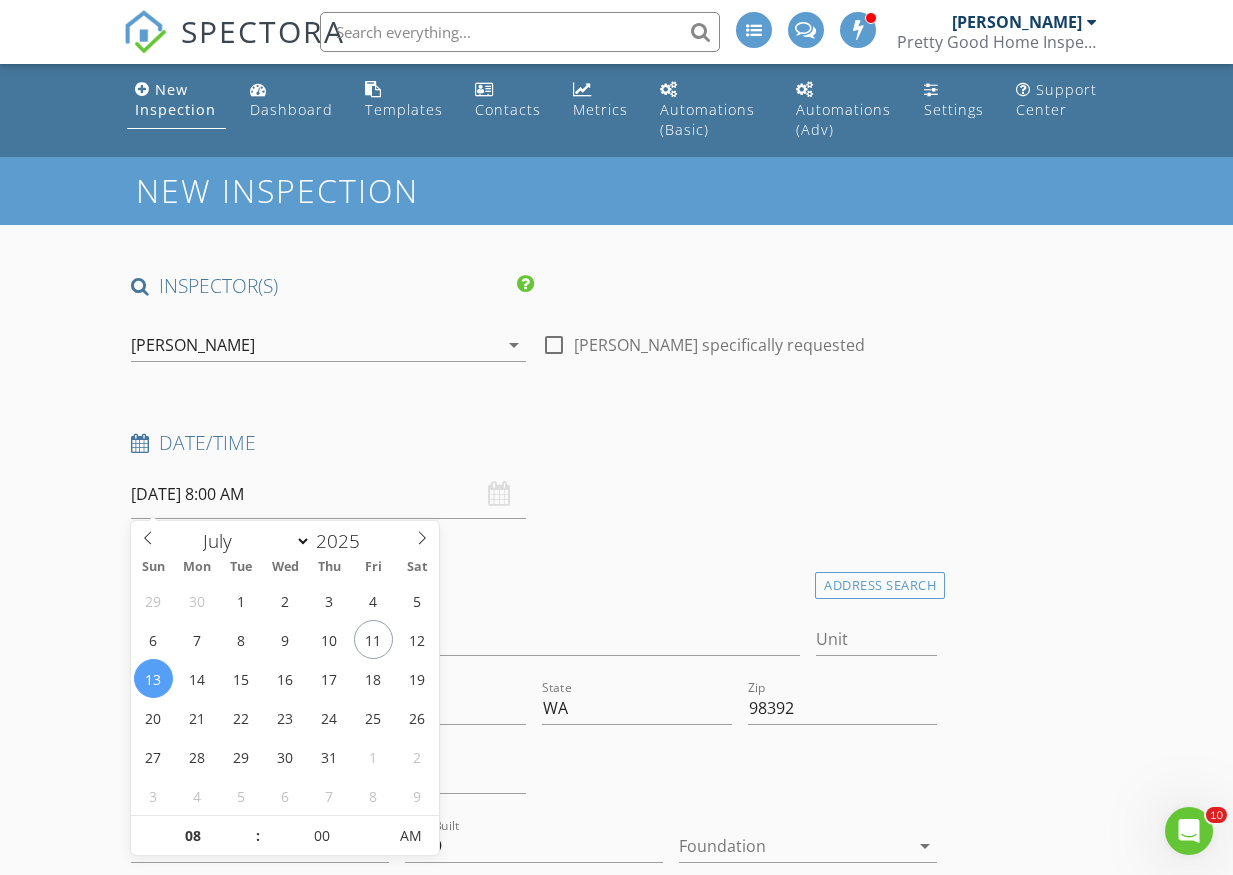 click on "07/13/2025 8:00 AM" at bounding box center (328, 494) 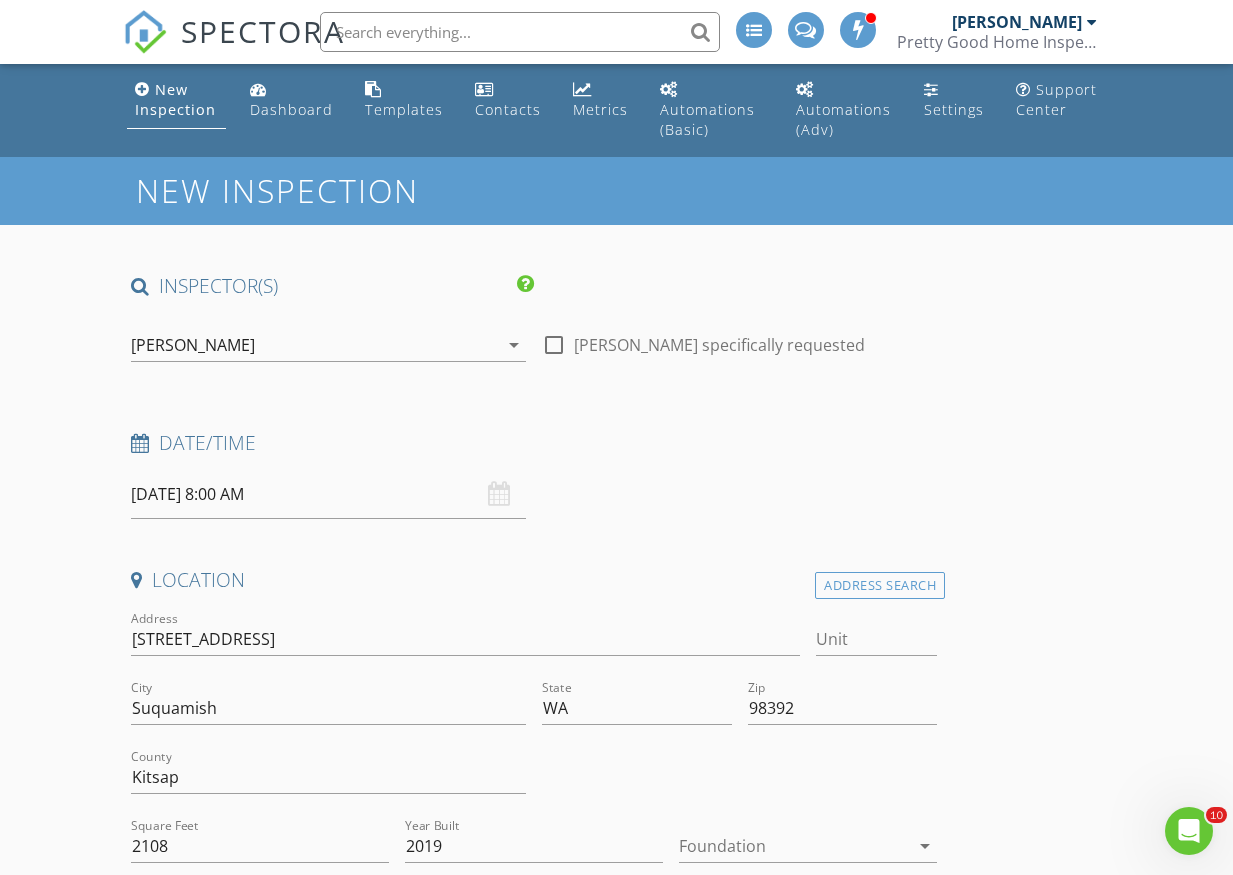 click on "Date/Time
07/13/2025 8:00 AM" at bounding box center (534, 474) 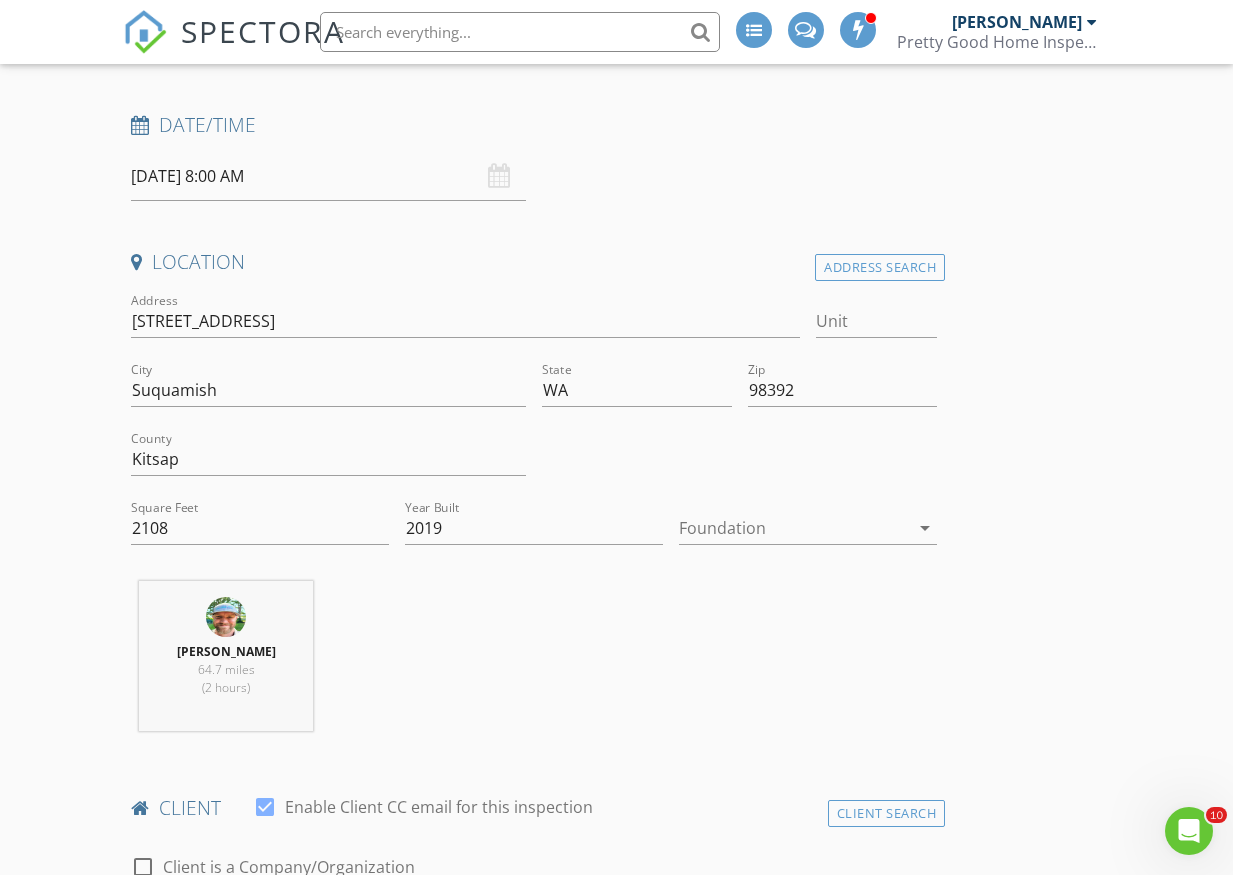 scroll, scrollTop: 500, scrollLeft: 0, axis: vertical 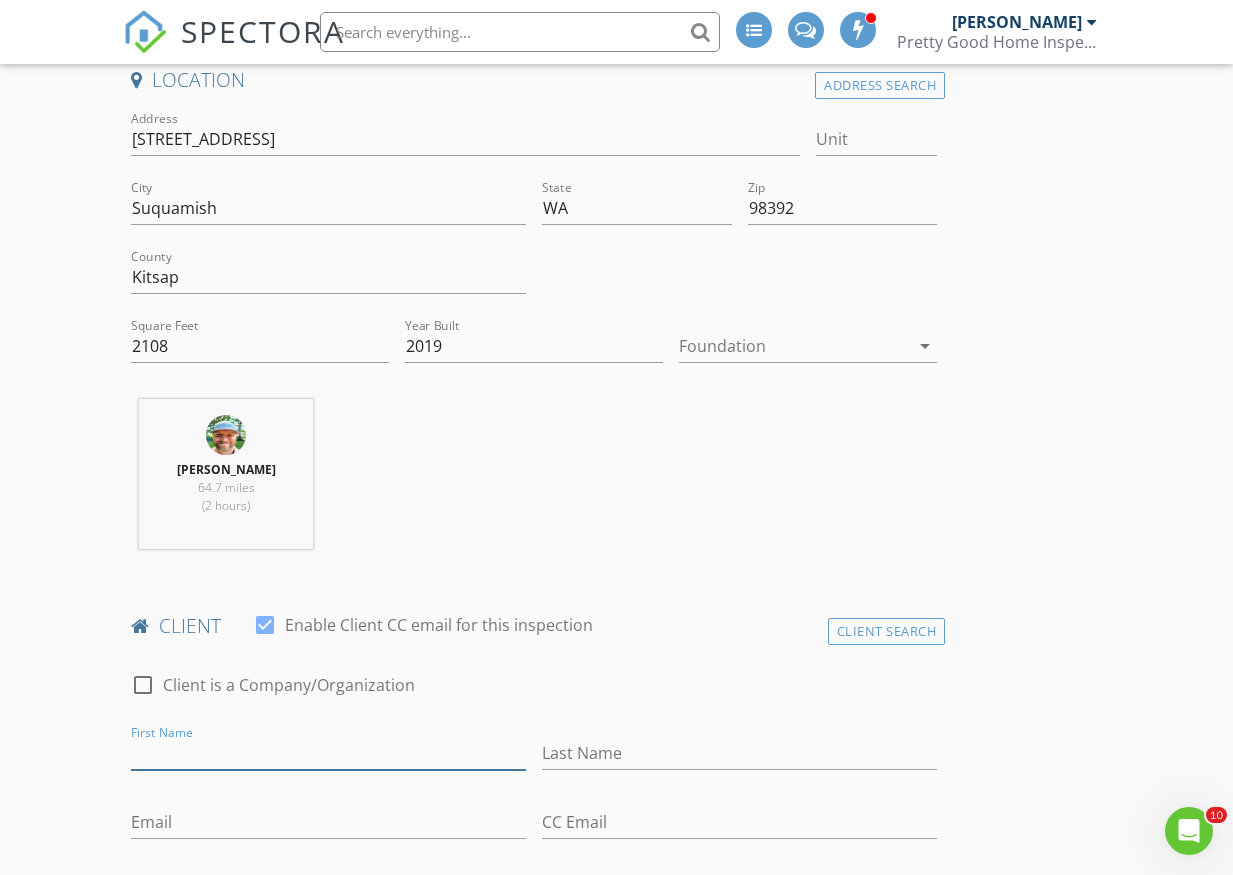 click on "First Name" at bounding box center [328, 753] 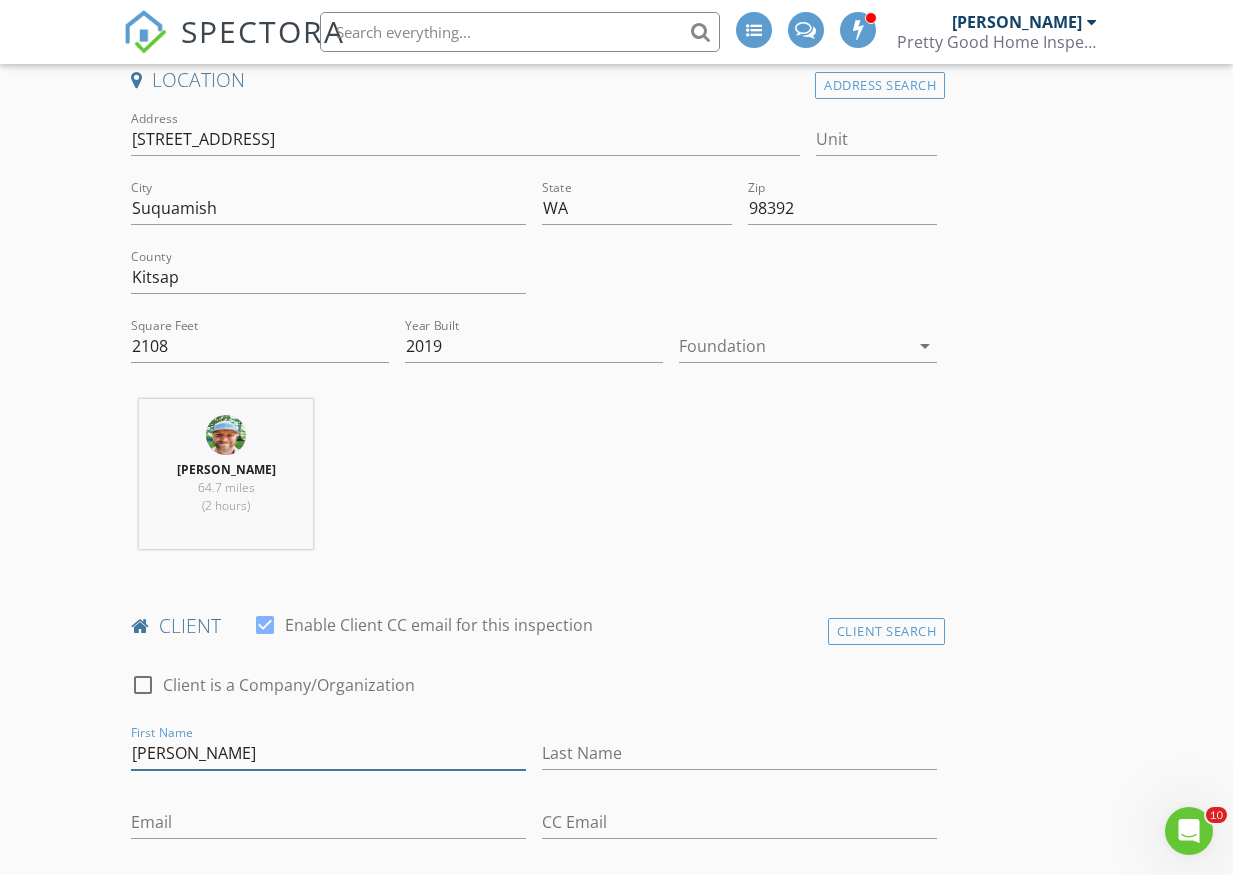 type on "Francisco" 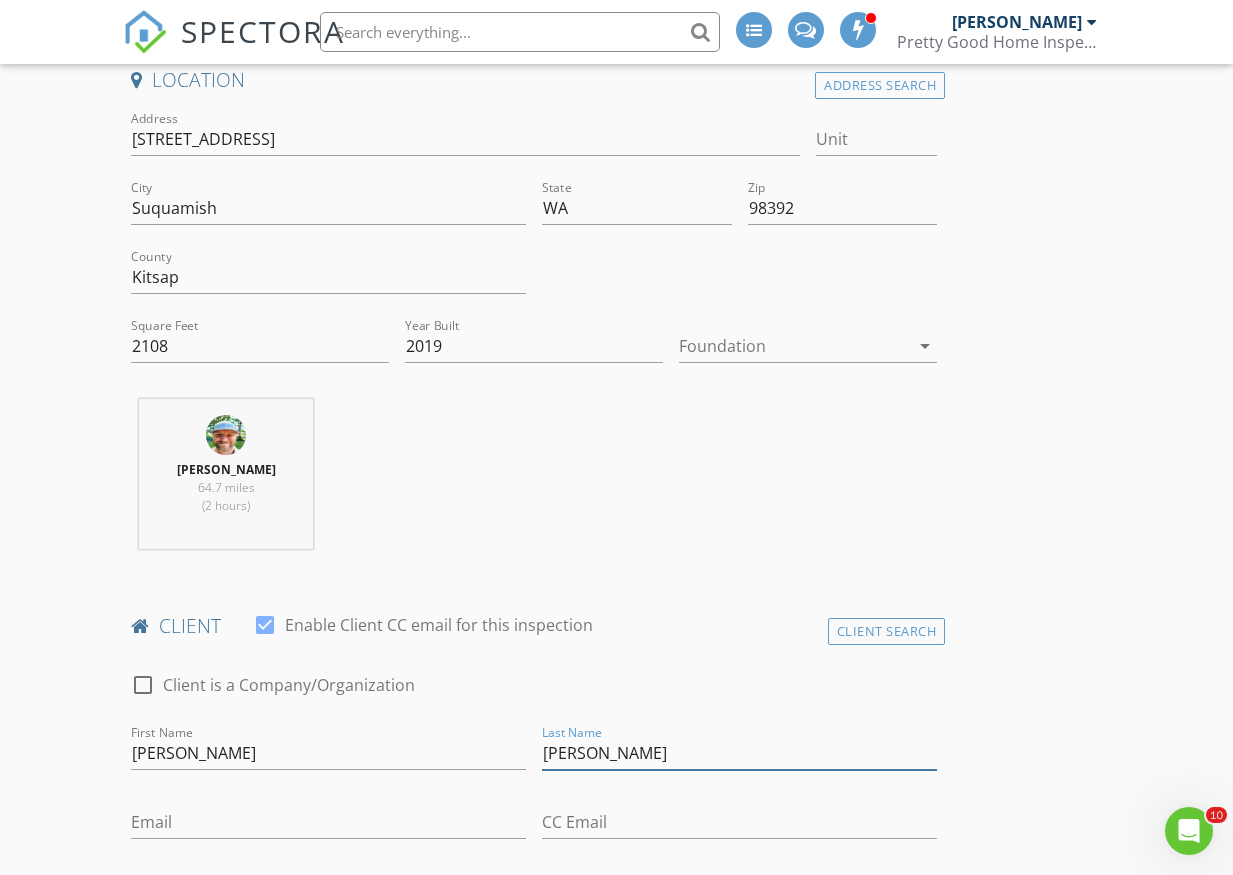 type on "Caballero" 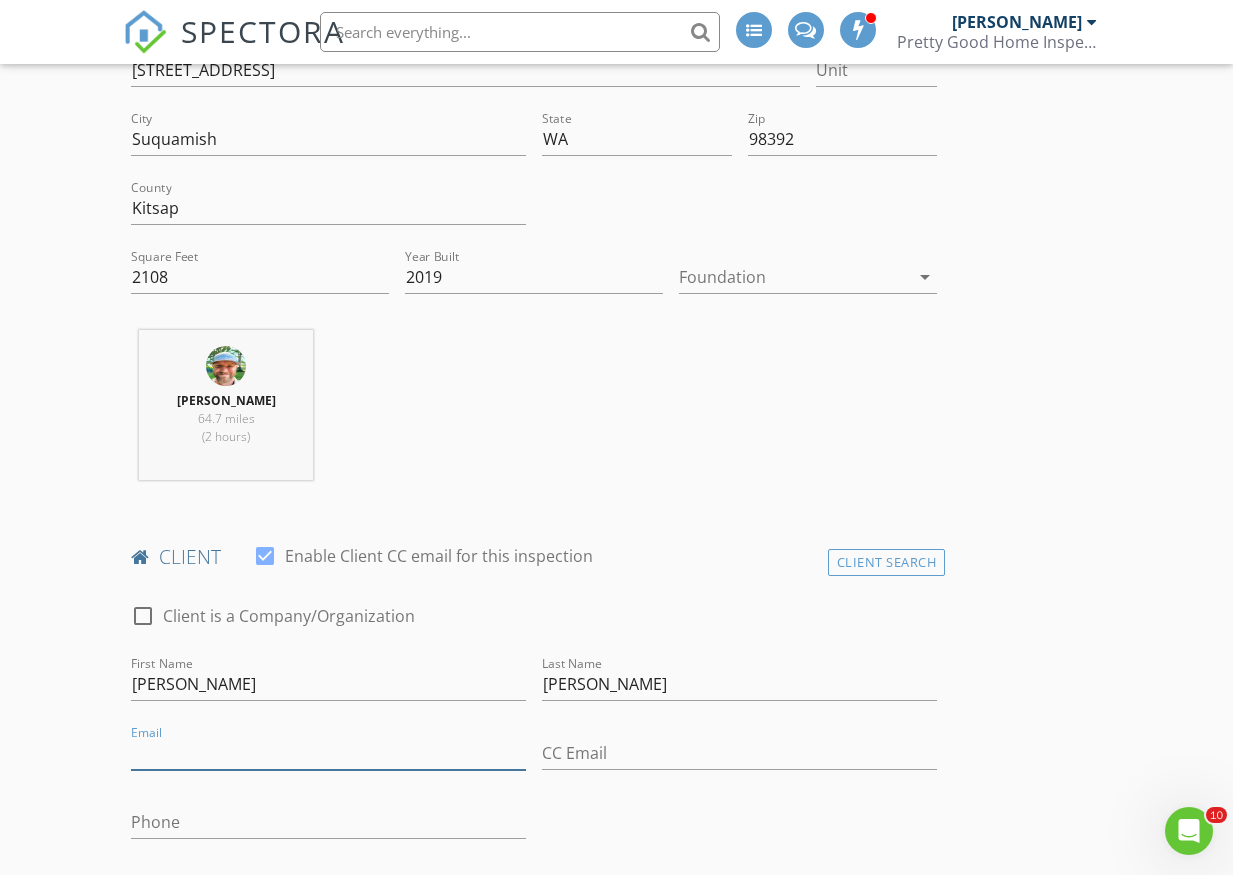 scroll, scrollTop: 600, scrollLeft: 0, axis: vertical 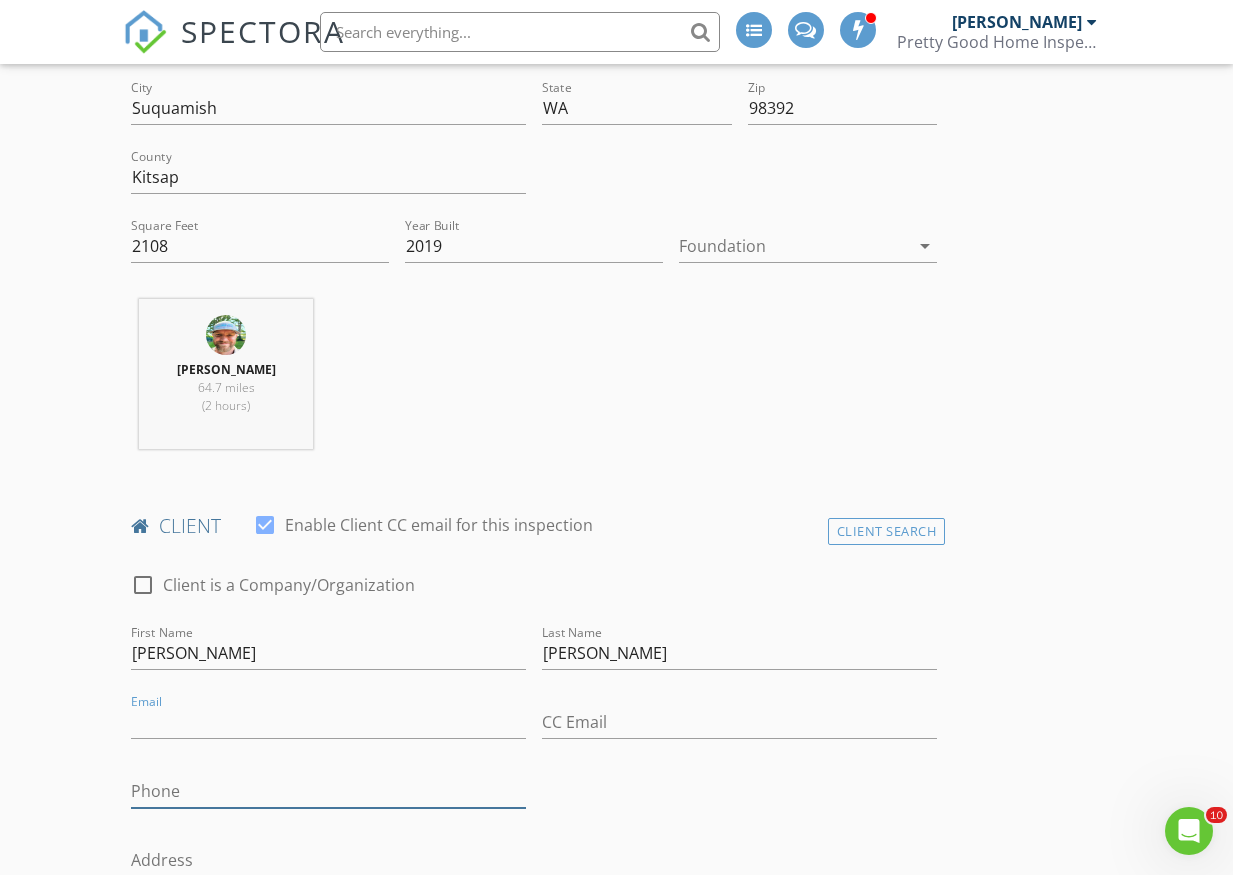 click on "Phone" at bounding box center (328, 791) 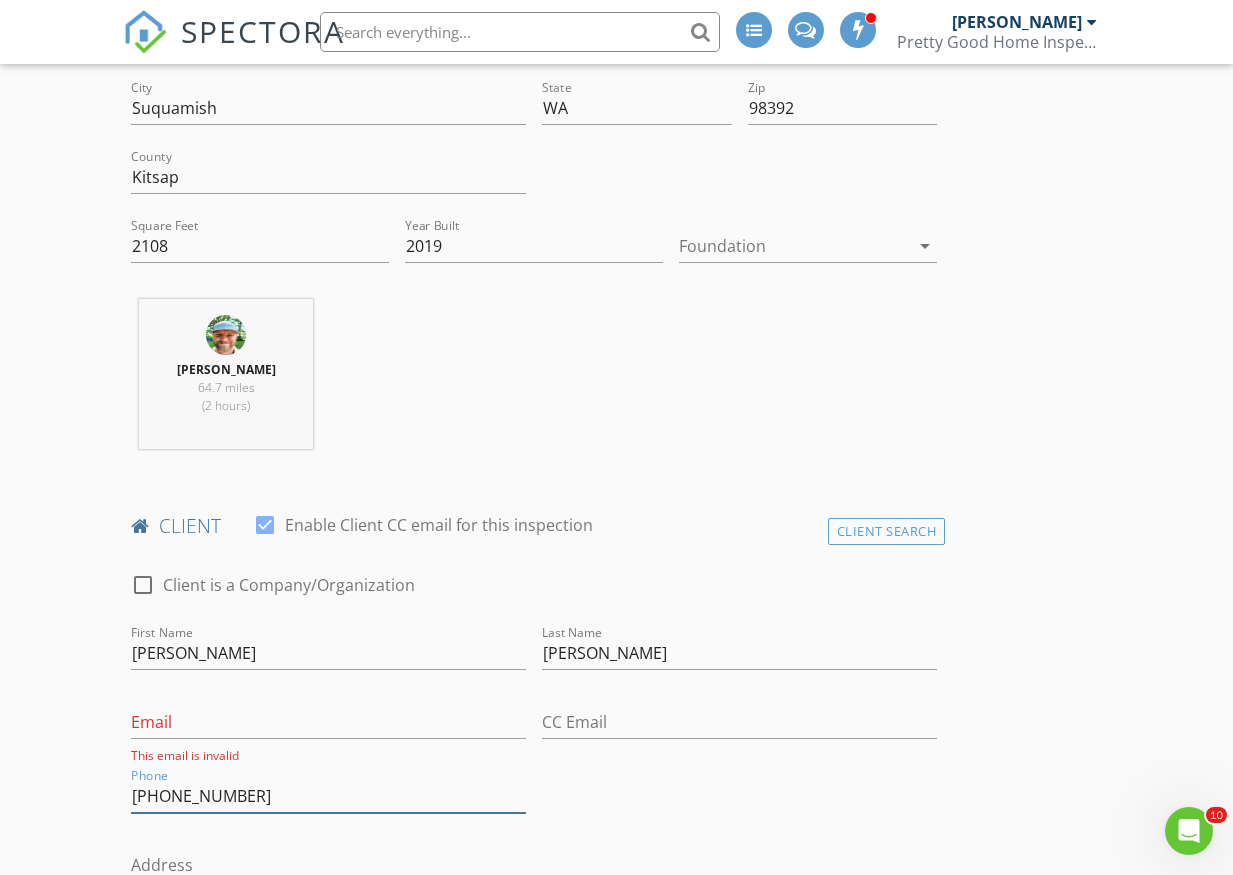 type on "787-408-5812" 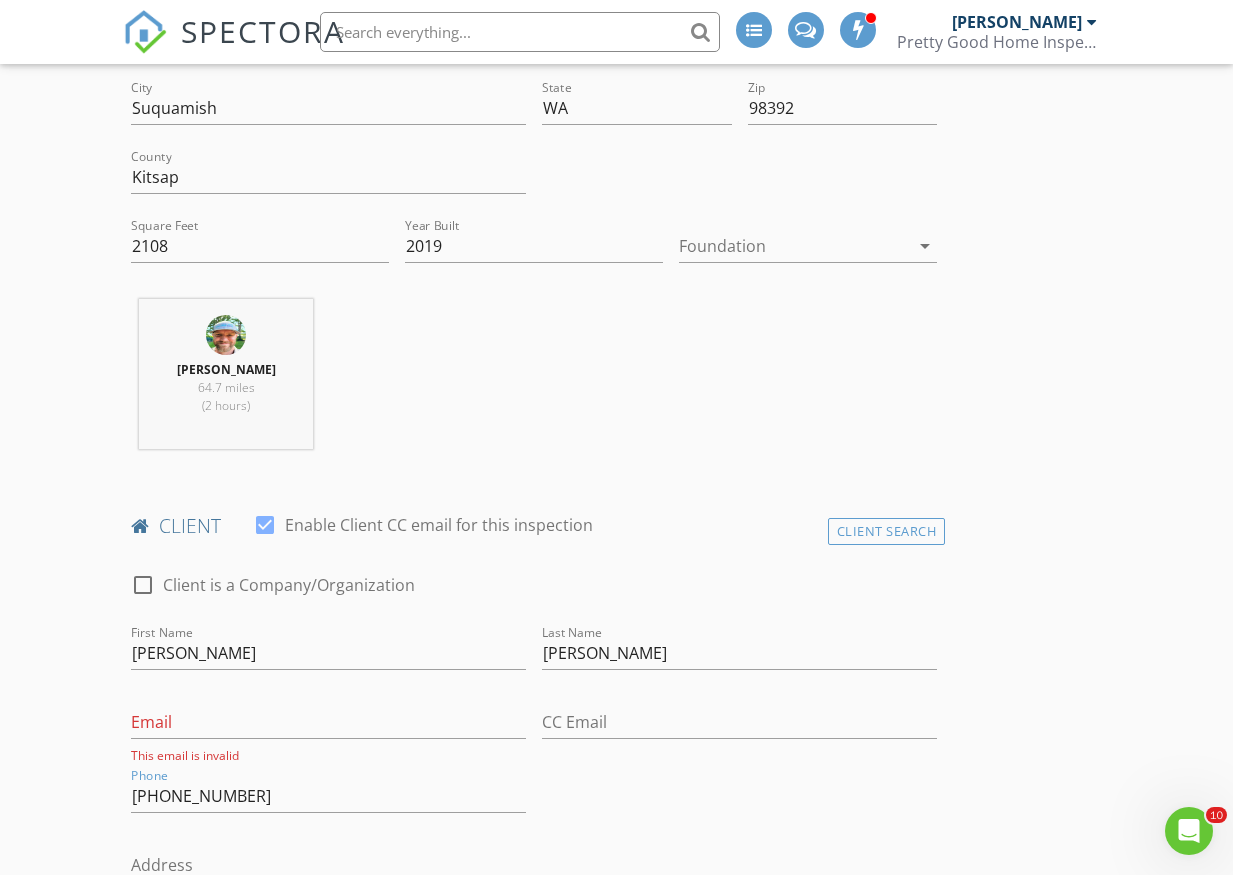 click on "Email This email is invalid" at bounding box center [328, 735] 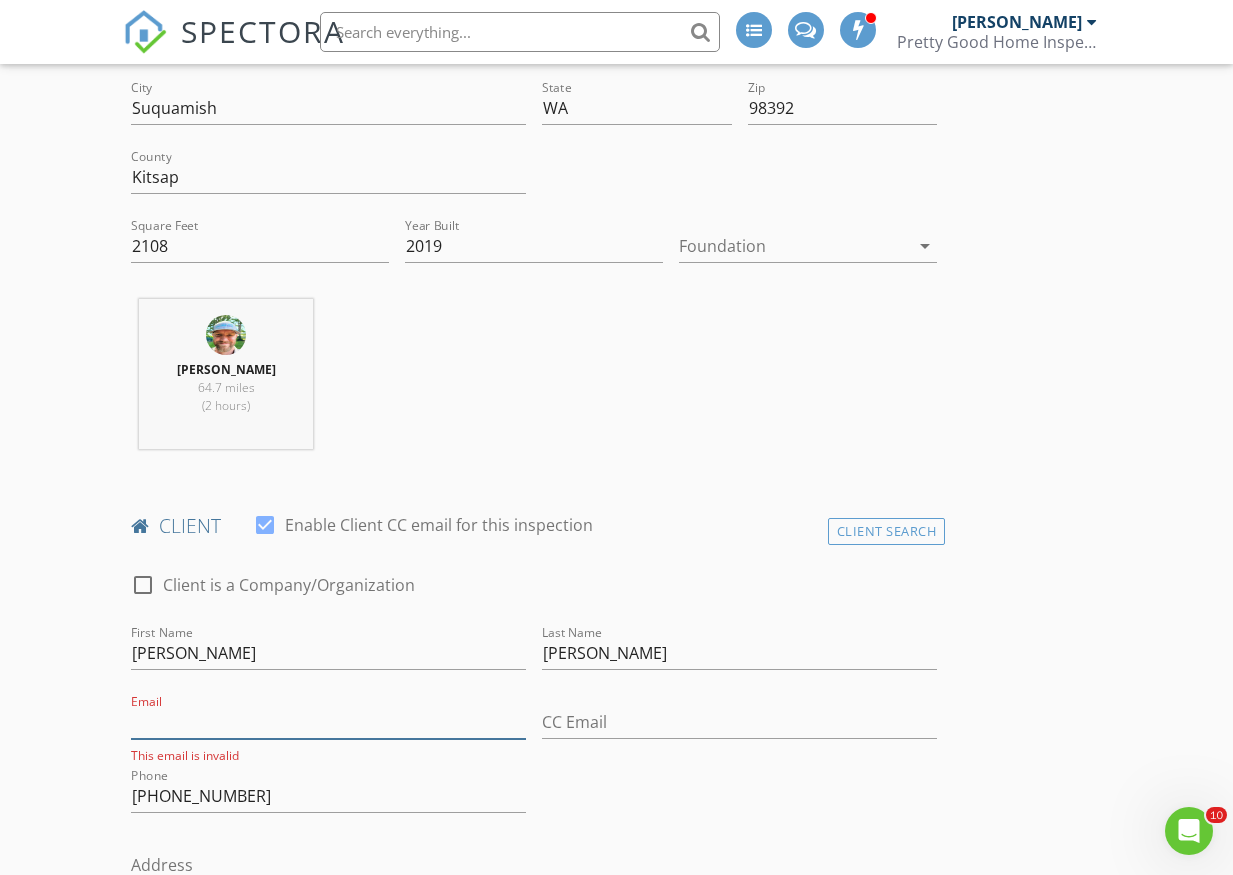 click on "Email" at bounding box center (328, 722) 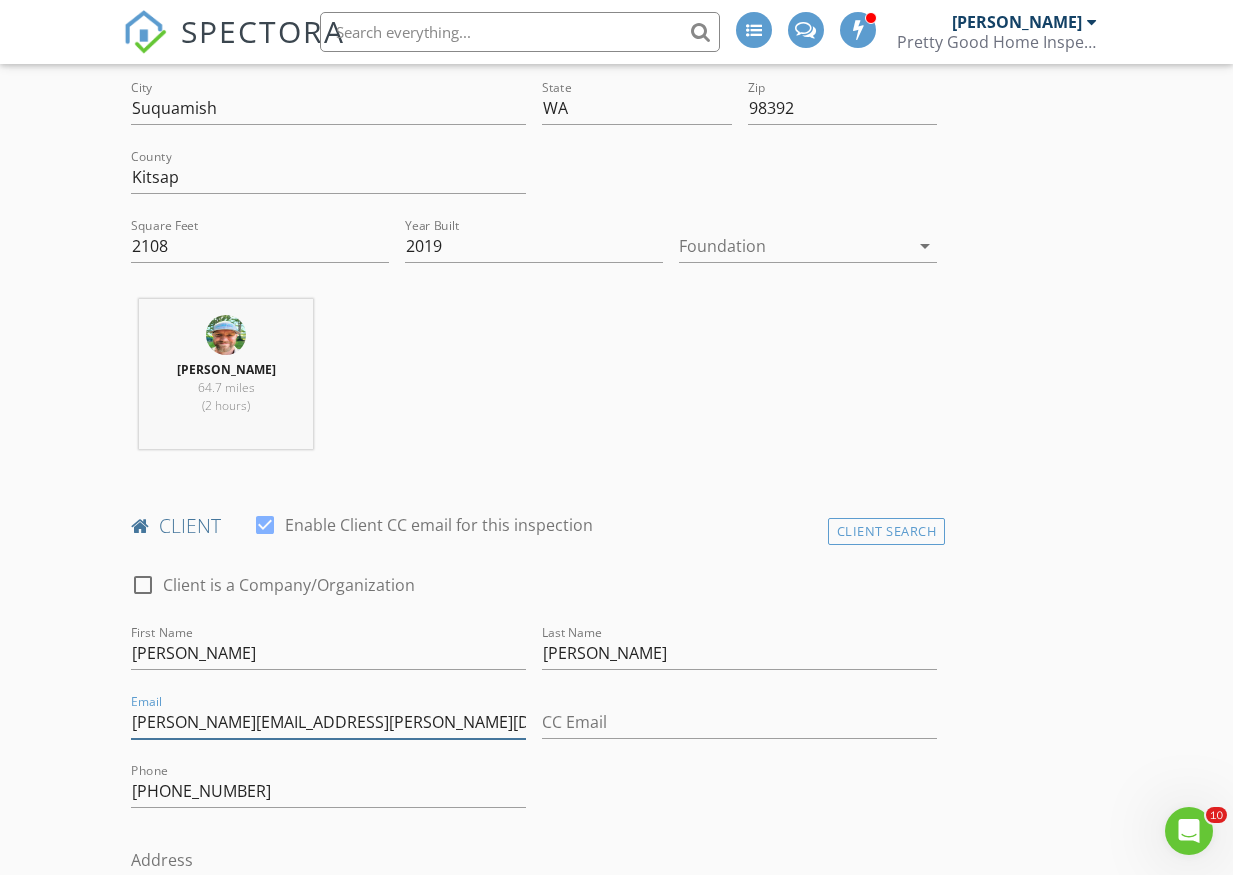type on "Munoz.caballero.francisco.j@gmail.com" 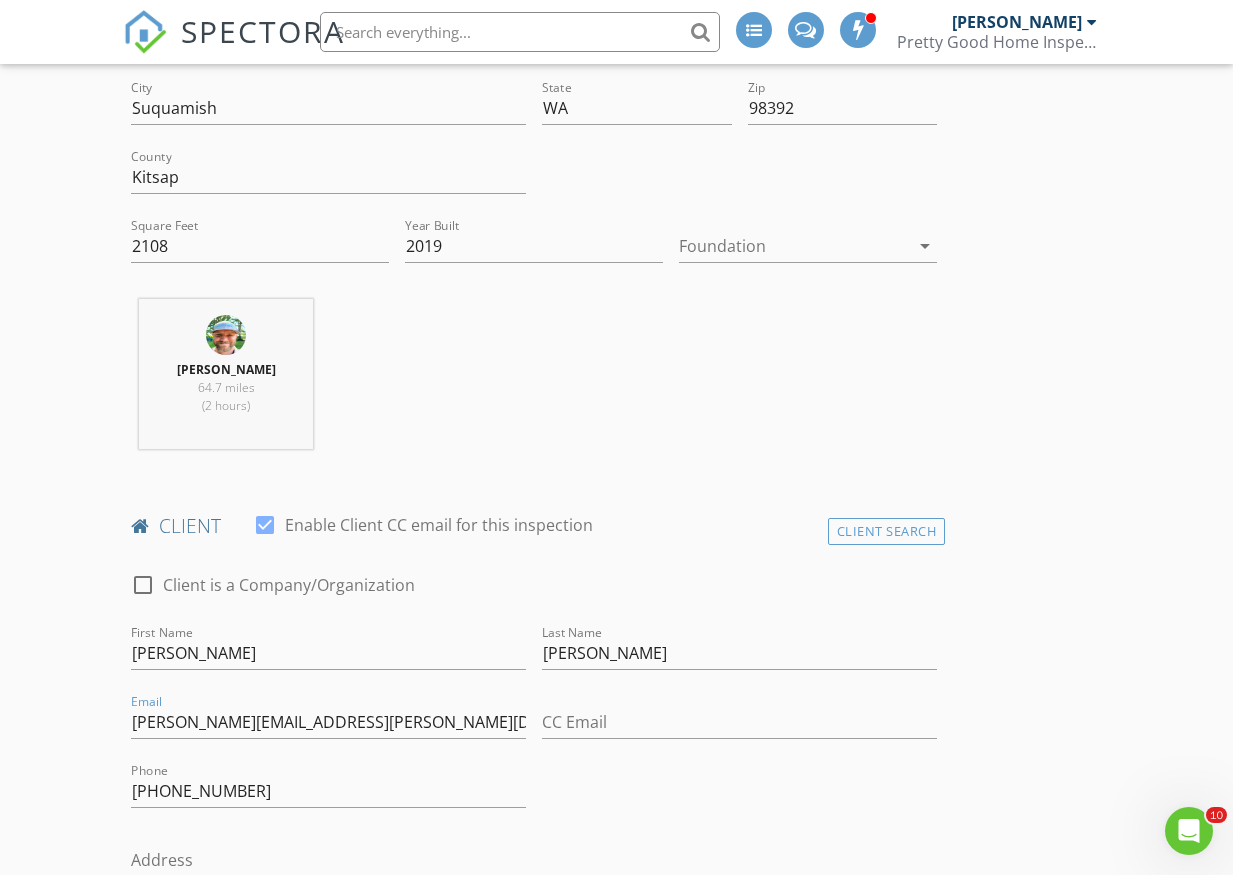 click on "New Inspection
INSPECTOR(S)
check_box   Hugh Jones   PRIMARY   Hugh Jones arrow_drop_down   check_box_outline_blank Hugh Jones specifically requested
Date/Time
07/13/2025 8:00 AM
Location
Address Search       Address 18768 1st Ave NE   Unit   City Suquamish   State WA   Zip 98392   County Kitsap     Square Feet 2108   Year Built 2019   Foundation arrow_drop_down     Hugh Jones     64.7 miles     (2 hours)
client
check_box Enable Client CC email for this inspection   Client Search     check_box_outline_blank Client is a Company/Organization     First Name Francisco   Last Name Caballero   Email Munoz.caballero.francisco.j@gmail.com   CC Email   Phone 787-408-5812   Address   City   State   Zip     Tags         Notes   Private Notes
ADD ADDITIONAL client
SERVICES" at bounding box center [616, 1590] 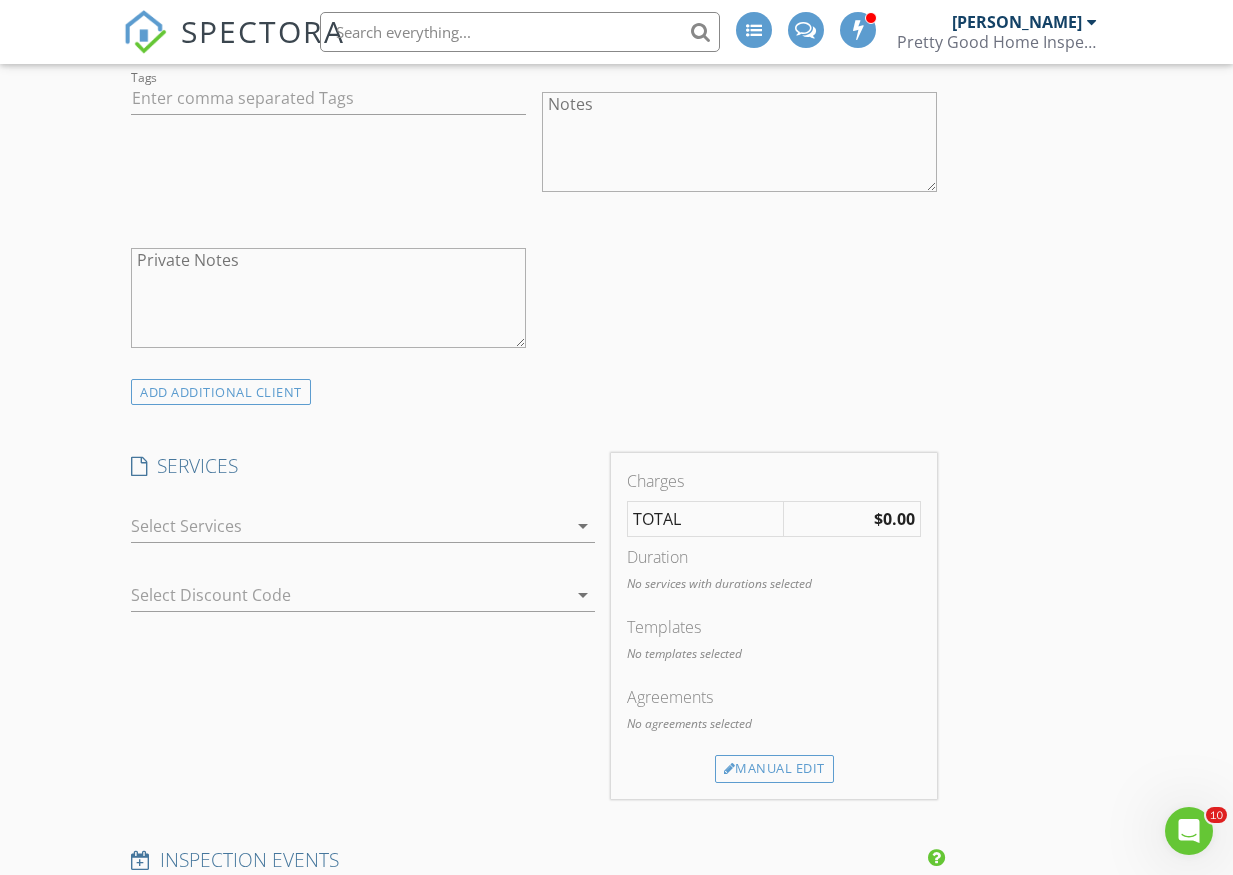 scroll, scrollTop: 1400, scrollLeft: 0, axis: vertical 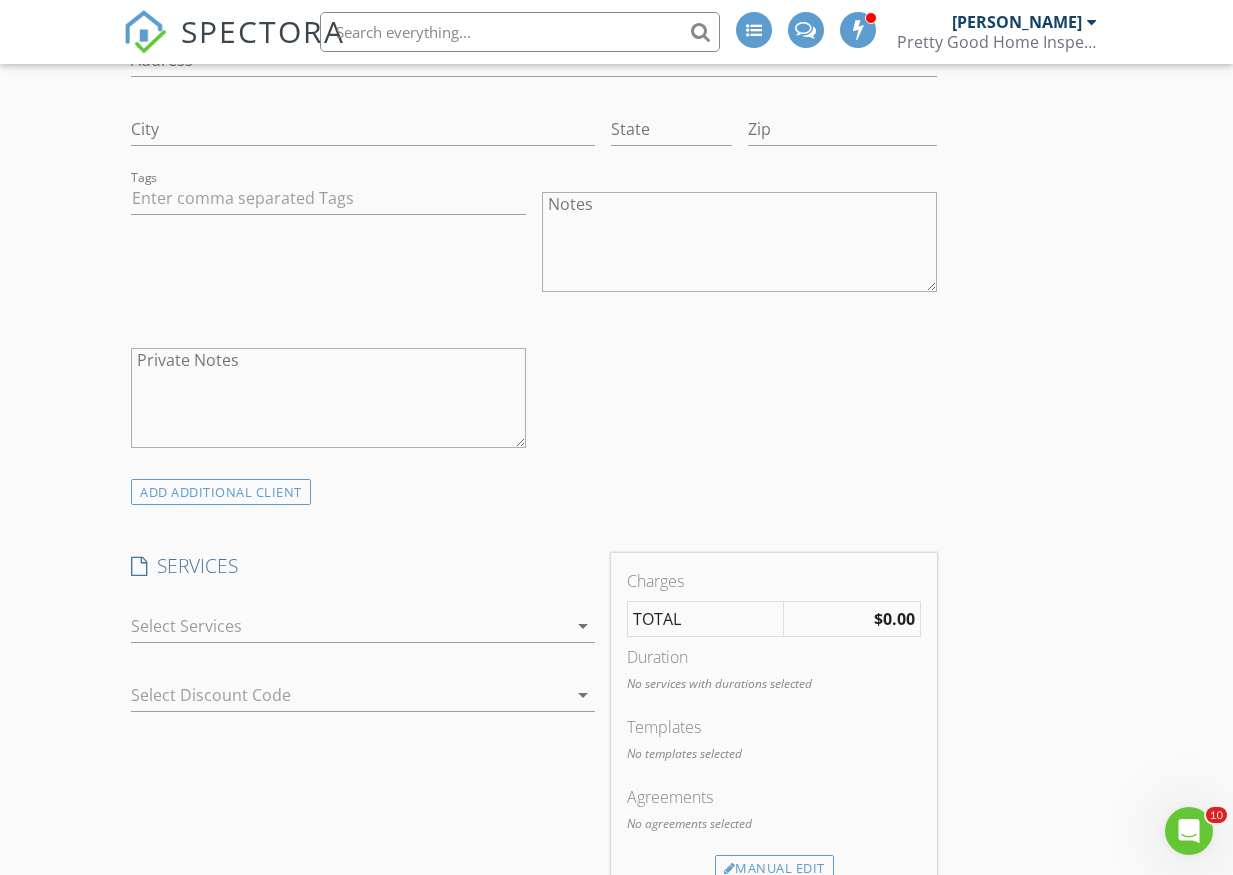 click at bounding box center [348, 626] 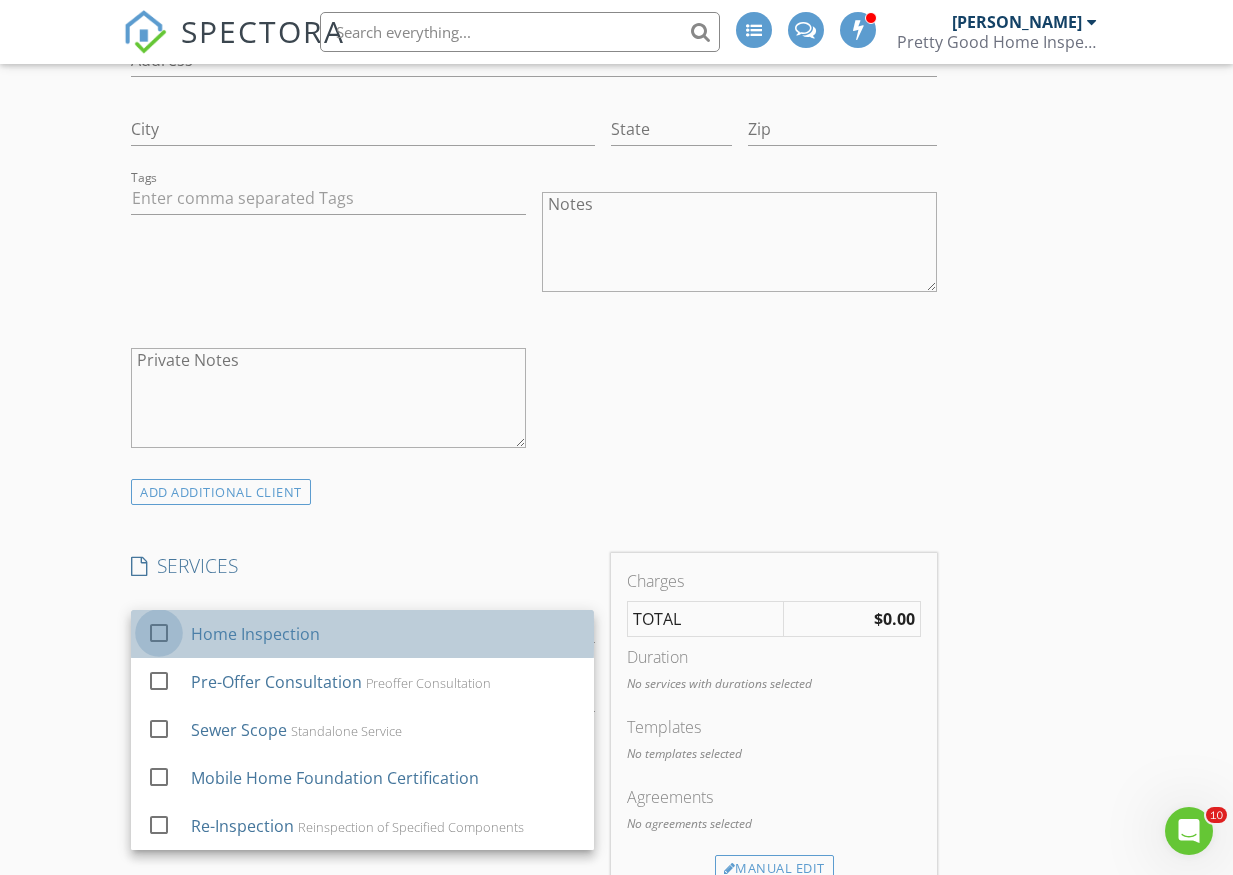 click at bounding box center [159, 632] 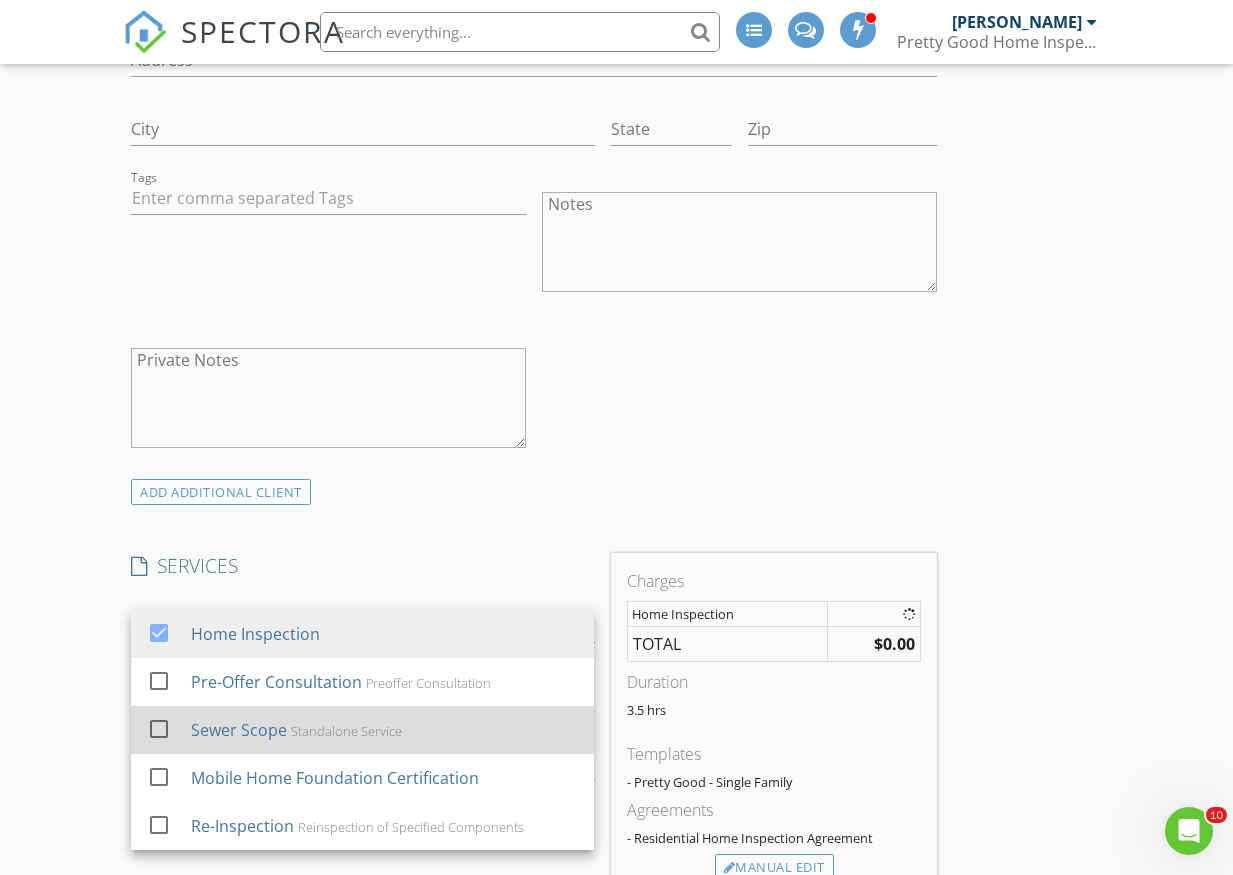 click at bounding box center [159, 728] 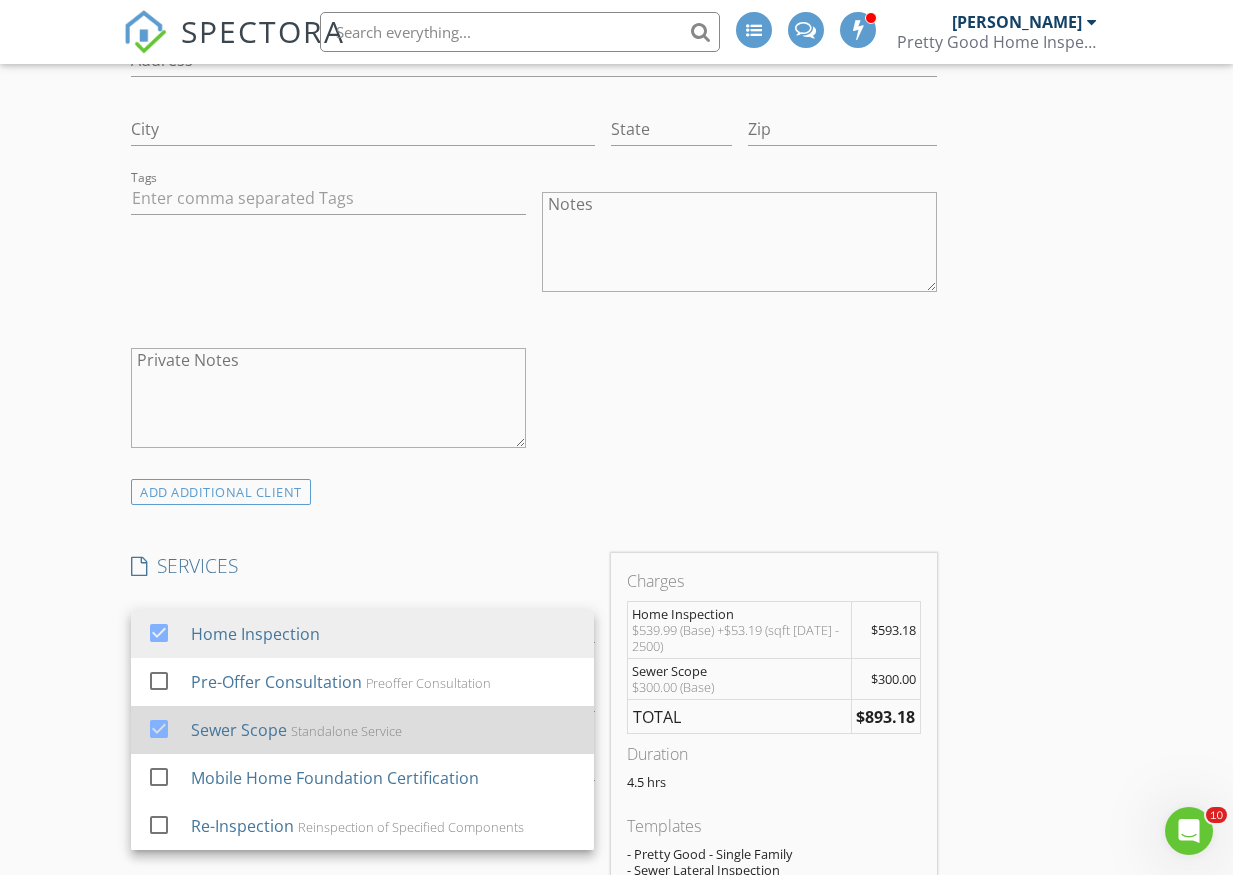 click at bounding box center [159, 728] 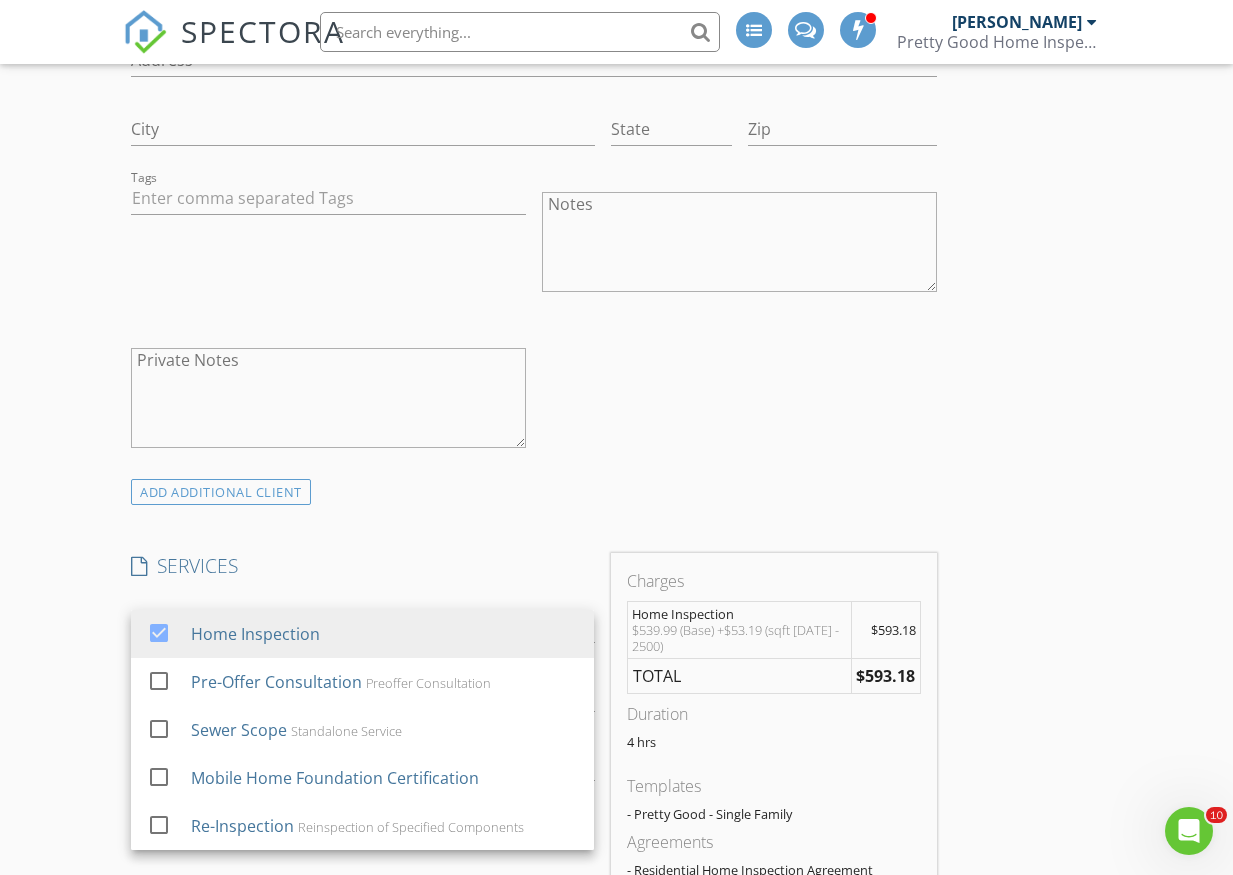 click on "New Inspection
INSPECTOR(S)
check_box   Hugh Jones   PRIMARY   Hugh Jones arrow_drop_down   check_box_outline_blank Hugh Jones specifically requested
Date/Time
07/13/2025 8:00 AM
Location
Address Search       Address 18768 1st Ave NE   Unit   City Suquamish   State WA   Zip 98392   County Kitsap     Square Feet 2108   Year Built 2019   Foundation arrow_drop_down     Hugh Jones     64.7 miles     (2 hours)
client
check_box Enable Client CC email for this inspection   Client Search     check_box_outline_blank Client is a Company/Organization     First Name Francisco   Last Name Caballero   Email Munoz.caballero.francisco.j@gmail.com   CC Email   Phone 787-408-5812   Address   City   State   Zip     Tags         Notes   Private Notes
ADD ADDITIONAL client
SERVICES" at bounding box center [616, 806] 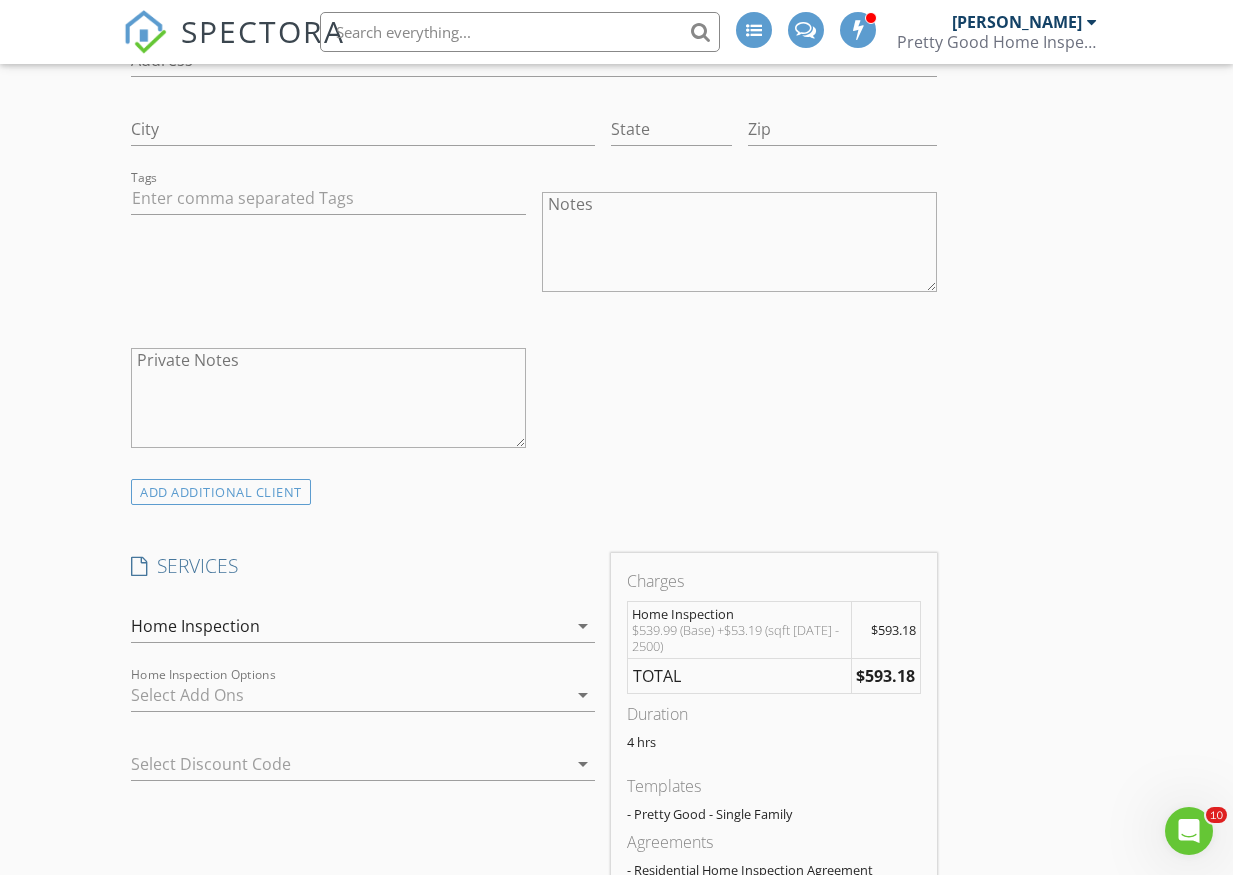 click at bounding box center (348, 695) 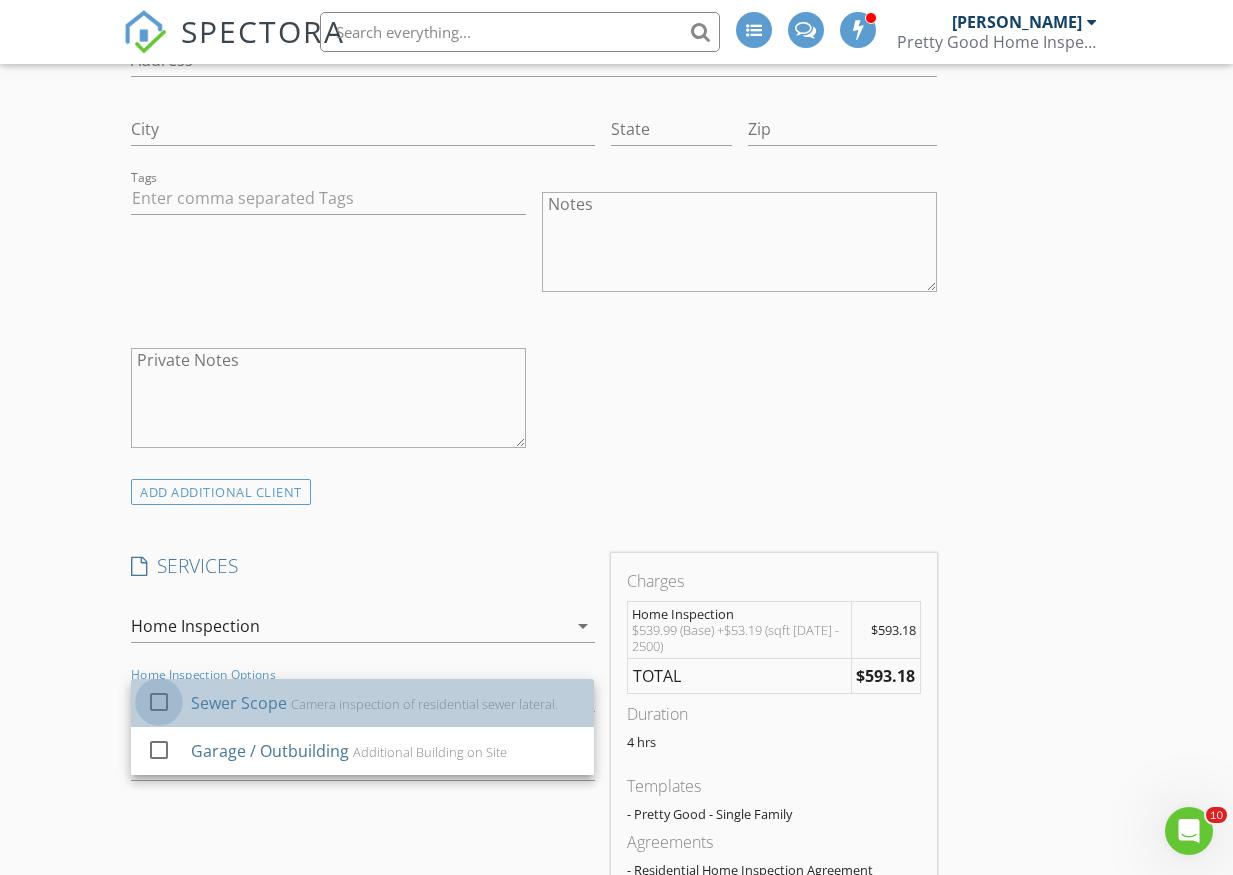 click at bounding box center (159, 701) 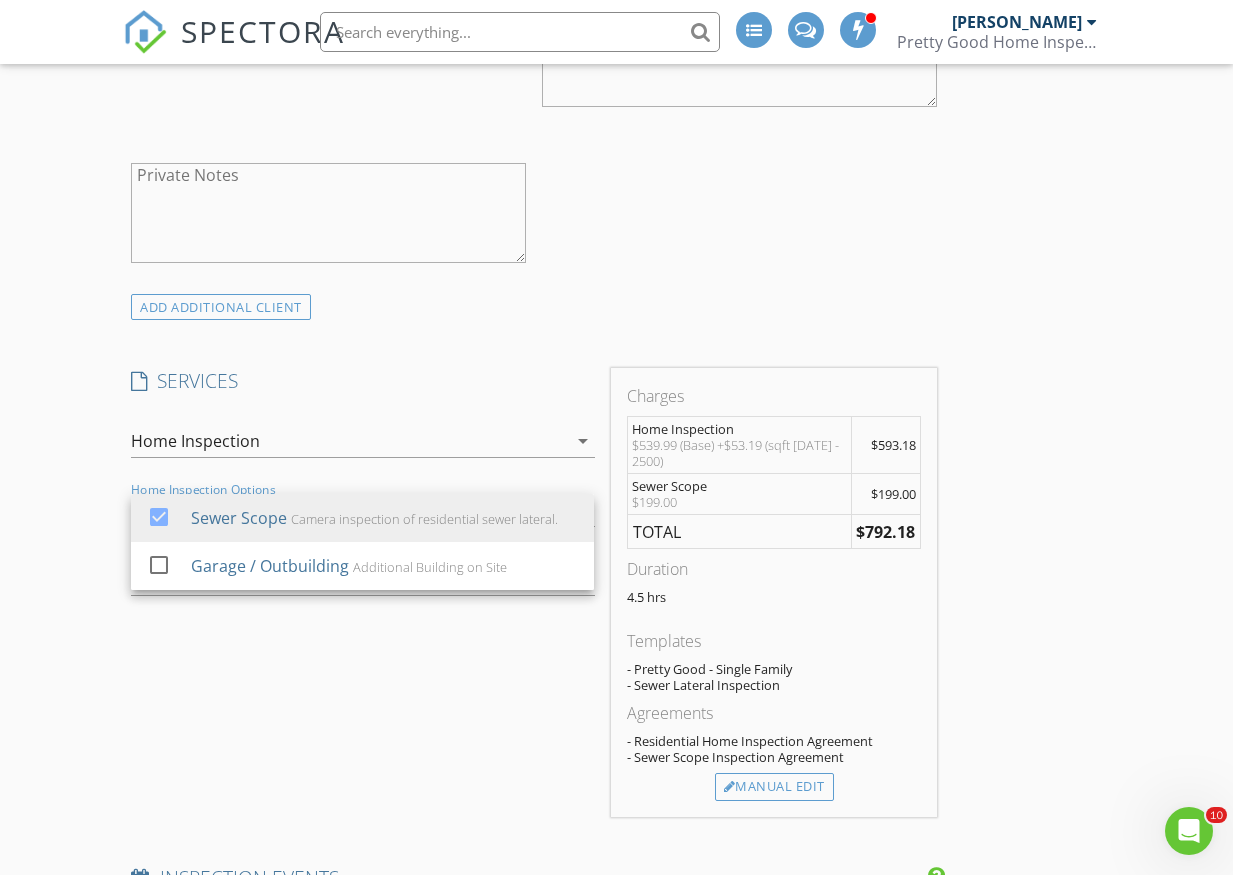scroll, scrollTop: 1600, scrollLeft: 0, axis: vertical 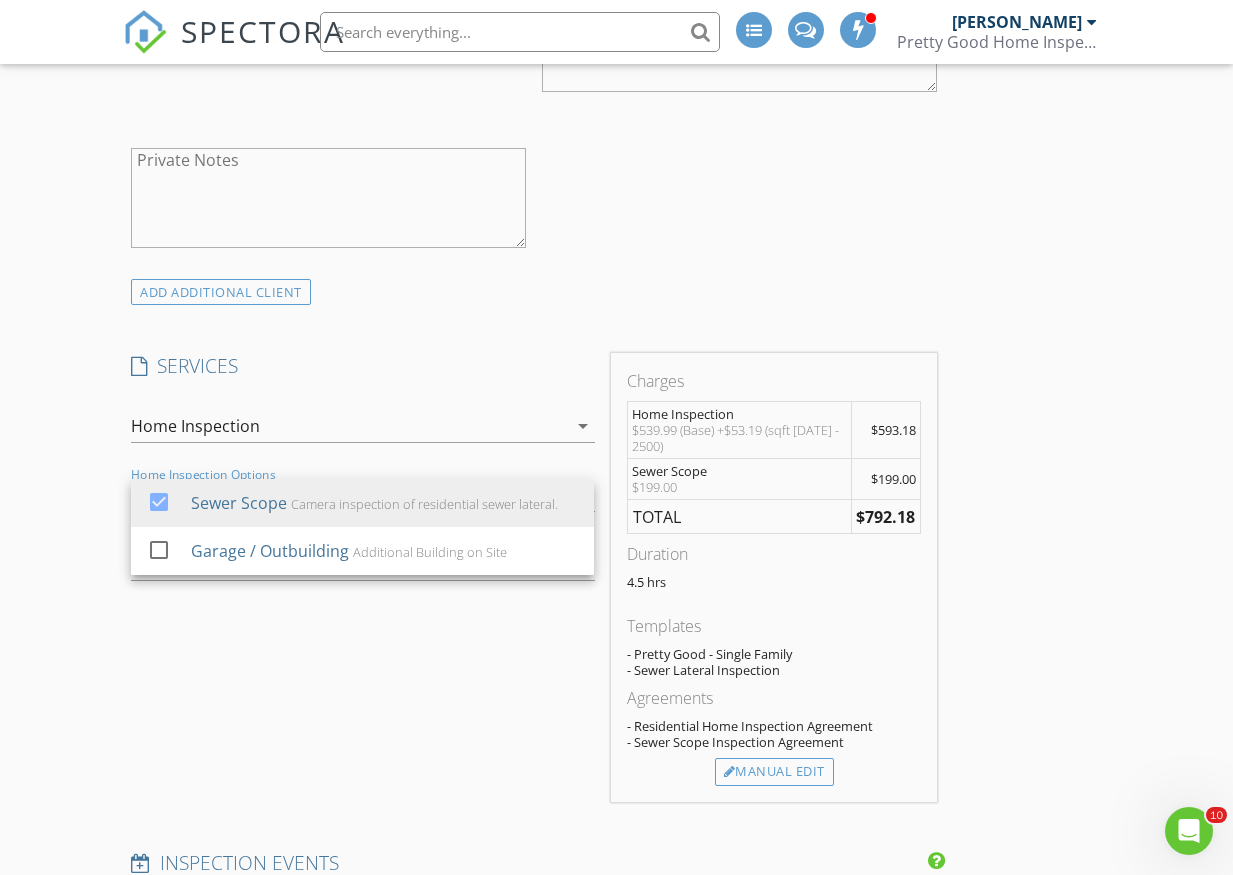 click on "SERVICES
check_box   Home Inspection   check_box_outline_blank   Pre-Offer Consultation   Preoffer Consultation check_box_outline_blank   Sewer Scope   Standalone Service  check_box_outline_blank   Mobile Home Foundation Certification   check_box_outline_blank   Re-Inspection   Reinspection of Specified Components Home Inspection arrow_drop_down   check_box   Sewer Scope   Camera inspection of residential sewer lateral.  check_box_outline_blank   Garage / Outbuilding   Additional Building on Site Home Inspection Options Sewer Scope arrow_drop_down   Select Discount Code arrow_drop_down" at bounding box center [362, 577] 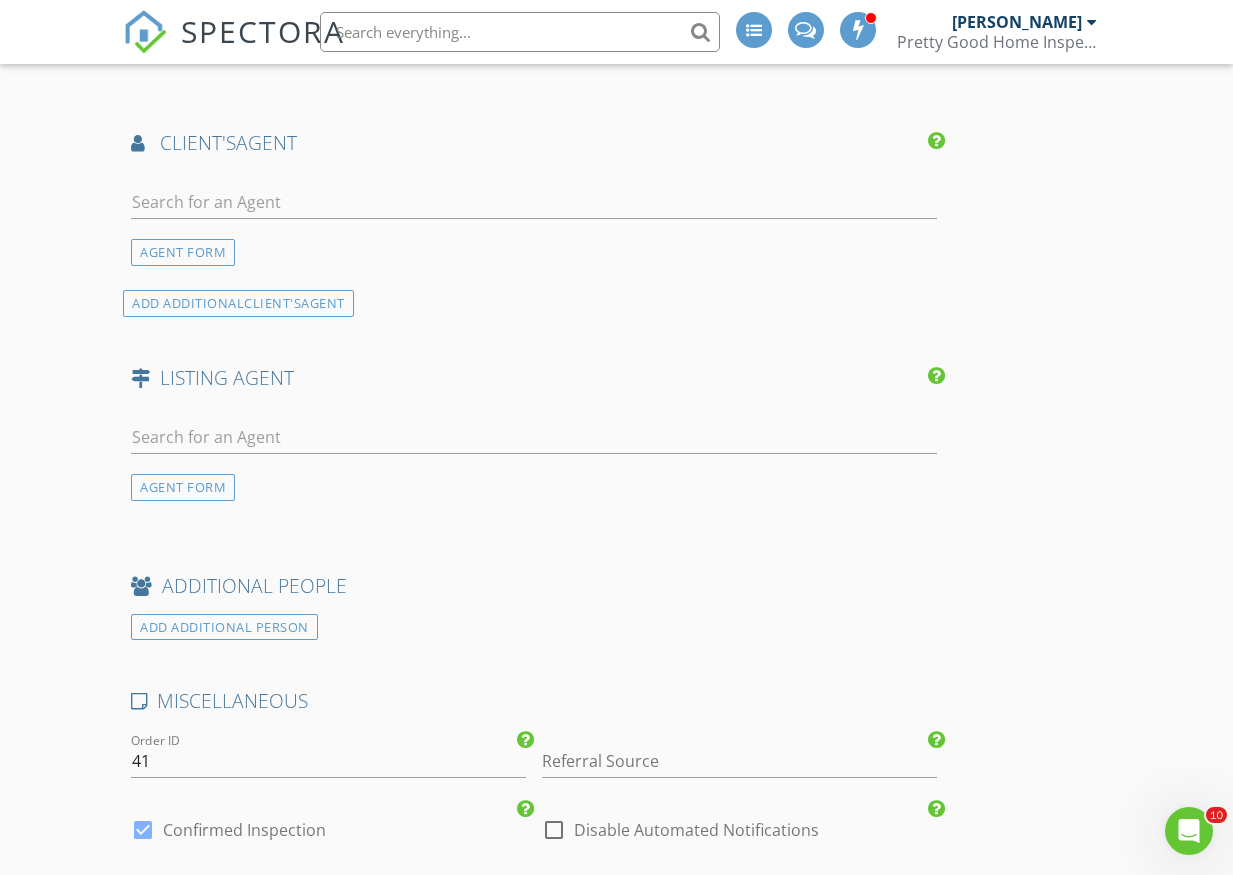 scroll, scrollTop: 2700, scrollLeft: 0, axis: vertical 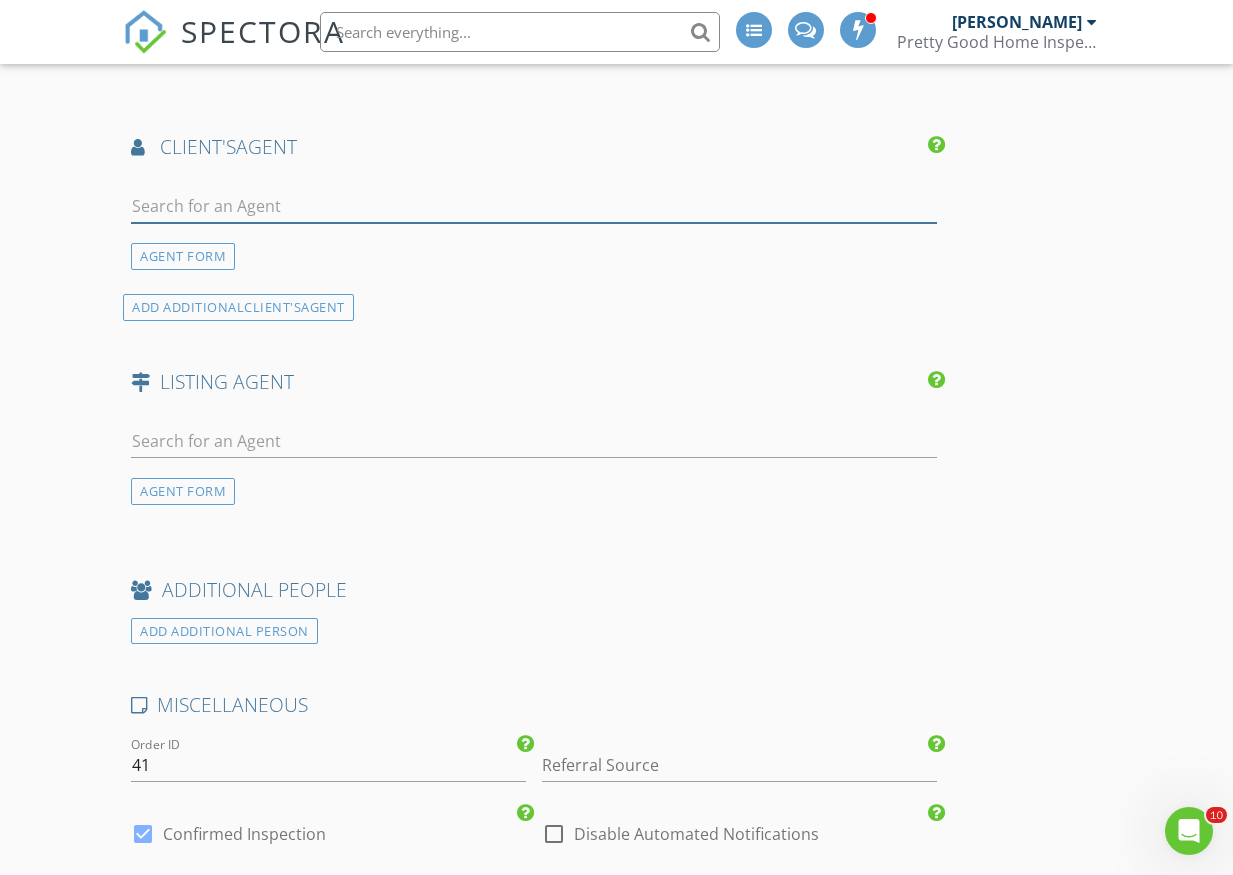 click at bounding box center (534, 206) 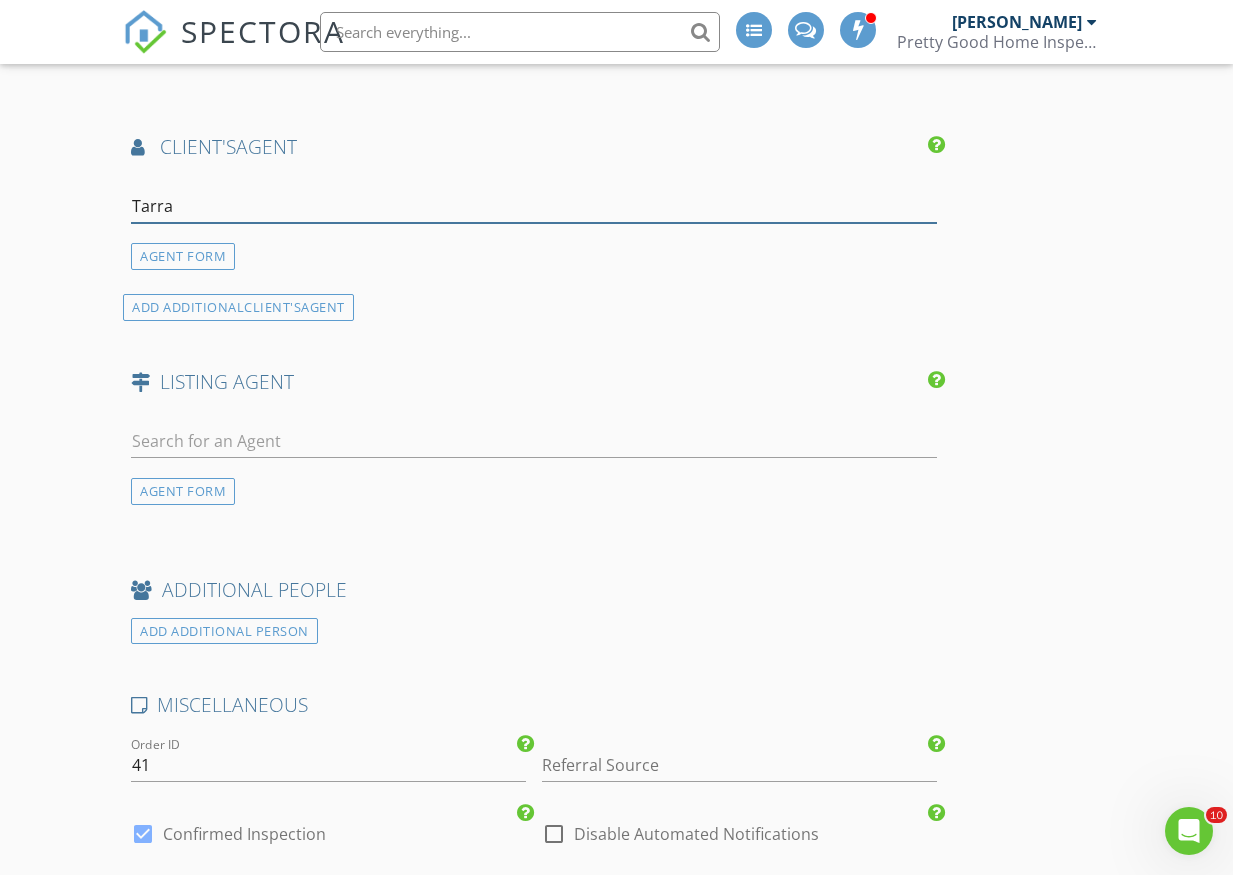 type on "[PERSON_NAME]" 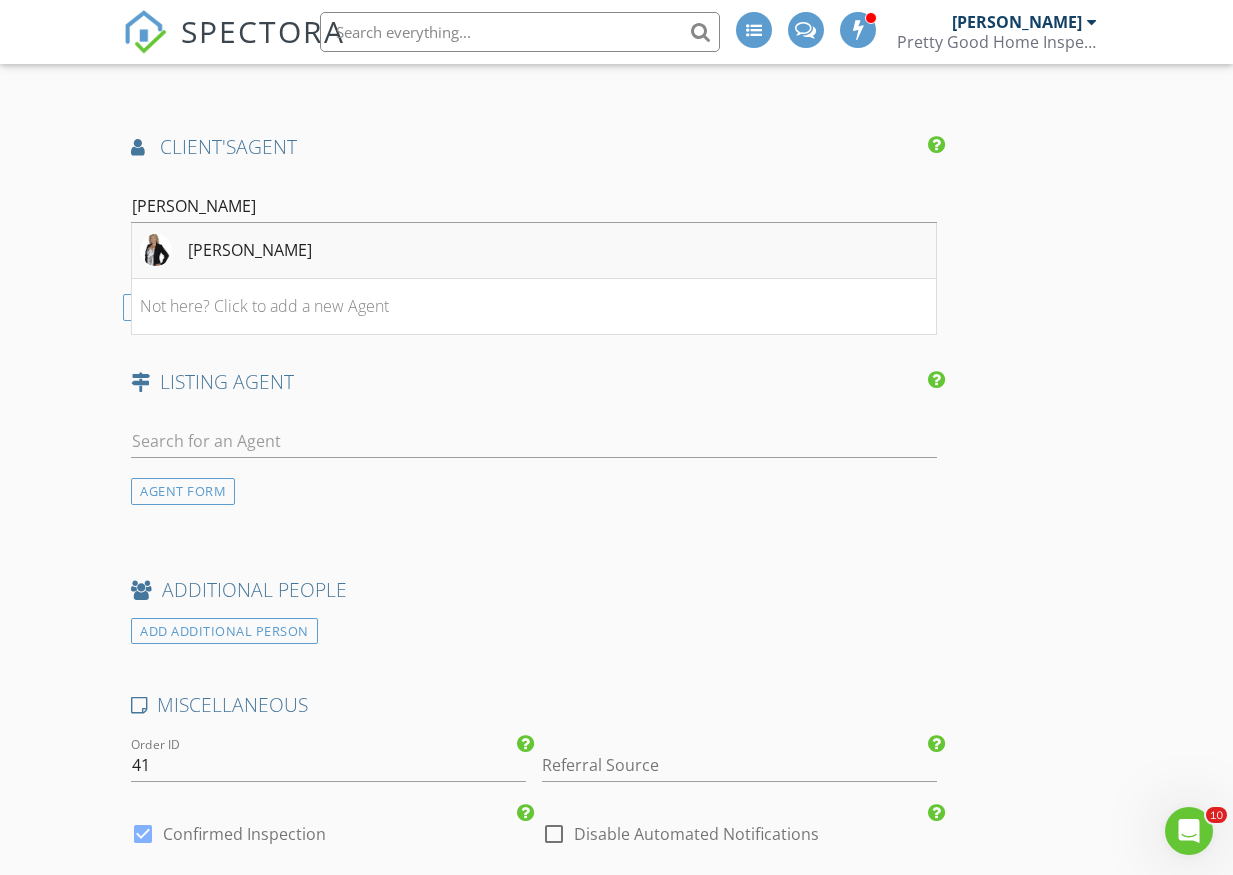 click on "[PERSON_NAME]" at bounding box center [250, 250] 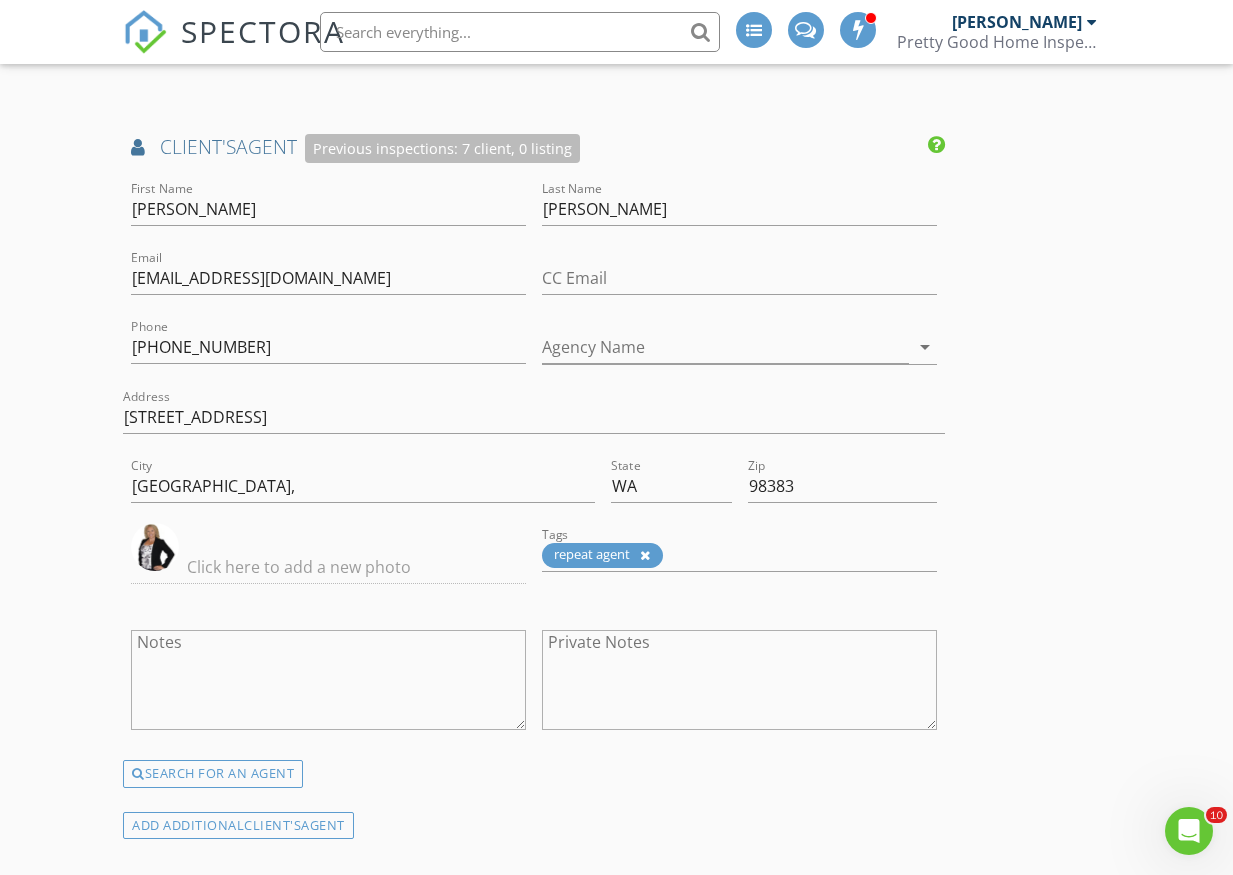 click on "New Inspection
INSPECTOR(S)
check_box   Hugh Jones   PRIMARY   Hugh Jones arrow_drop_down   check_box_outline_blank Hugh Jones specifically requested
Date/Time
07/13/2025 8:00 AM
Location
Address Search       Address 18768 1st Ave NE   Unit   City Suquamish   State WA   Zip 98392   County Kitsap     Square Feet 2108   Year Built 2019   Foundation arrow_drop_down     Hugh Jones     64.7 miles     (2 hours)
client
check_box Enable Client CC email for this inspection   Client Search     check_box_outline_blank Client is a Company/Organization     First Name Francisco   Last Name Caballero   Email Munoz.caballero.francisco.j@gmail.com   CC Email   Phone 787-408-5812   Address   City   State   Zip     Tags         Notes   Private Notes
ADD ADDITIONAL client
SERVICES" at bounding box center [616, -199] 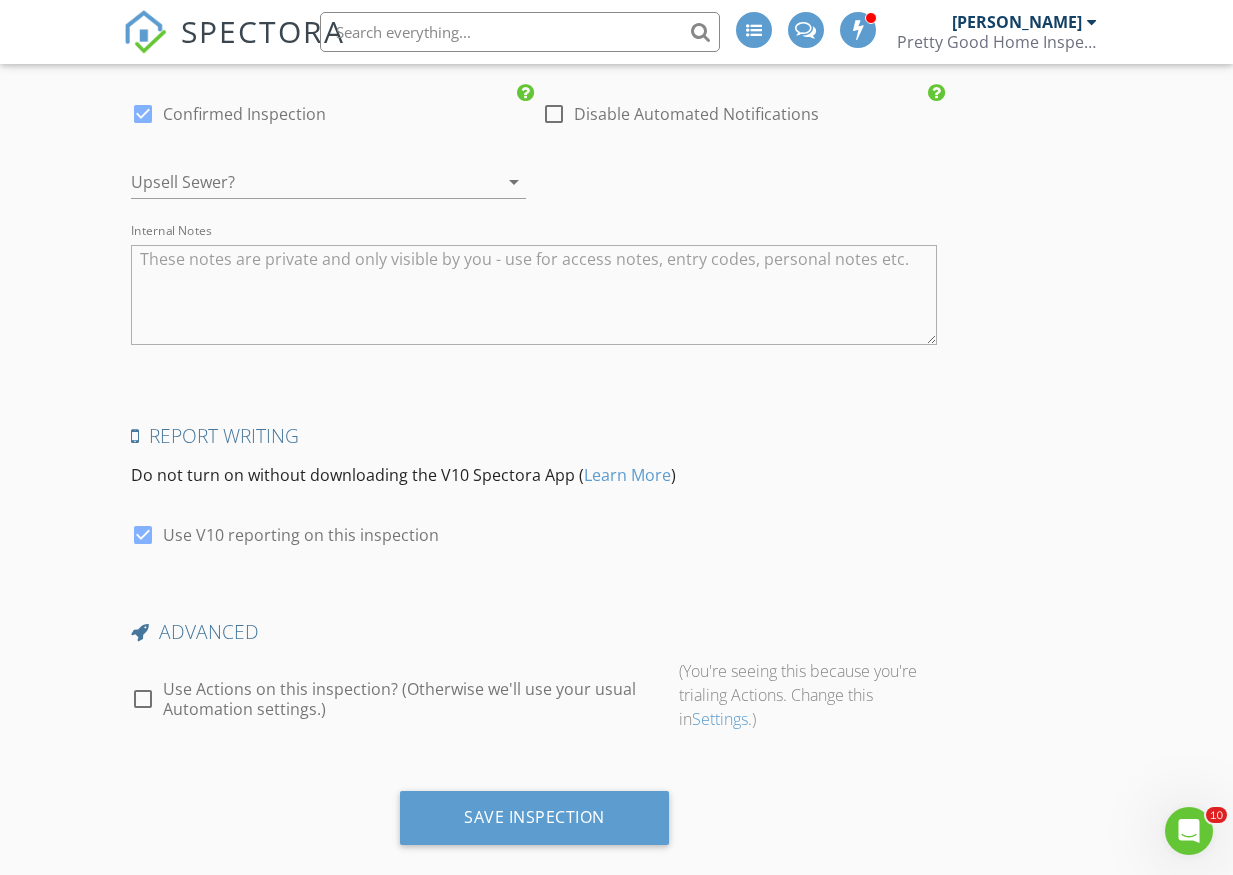 scroll, scrollTop: 3971, scrollLeft: 0, axis: vertical 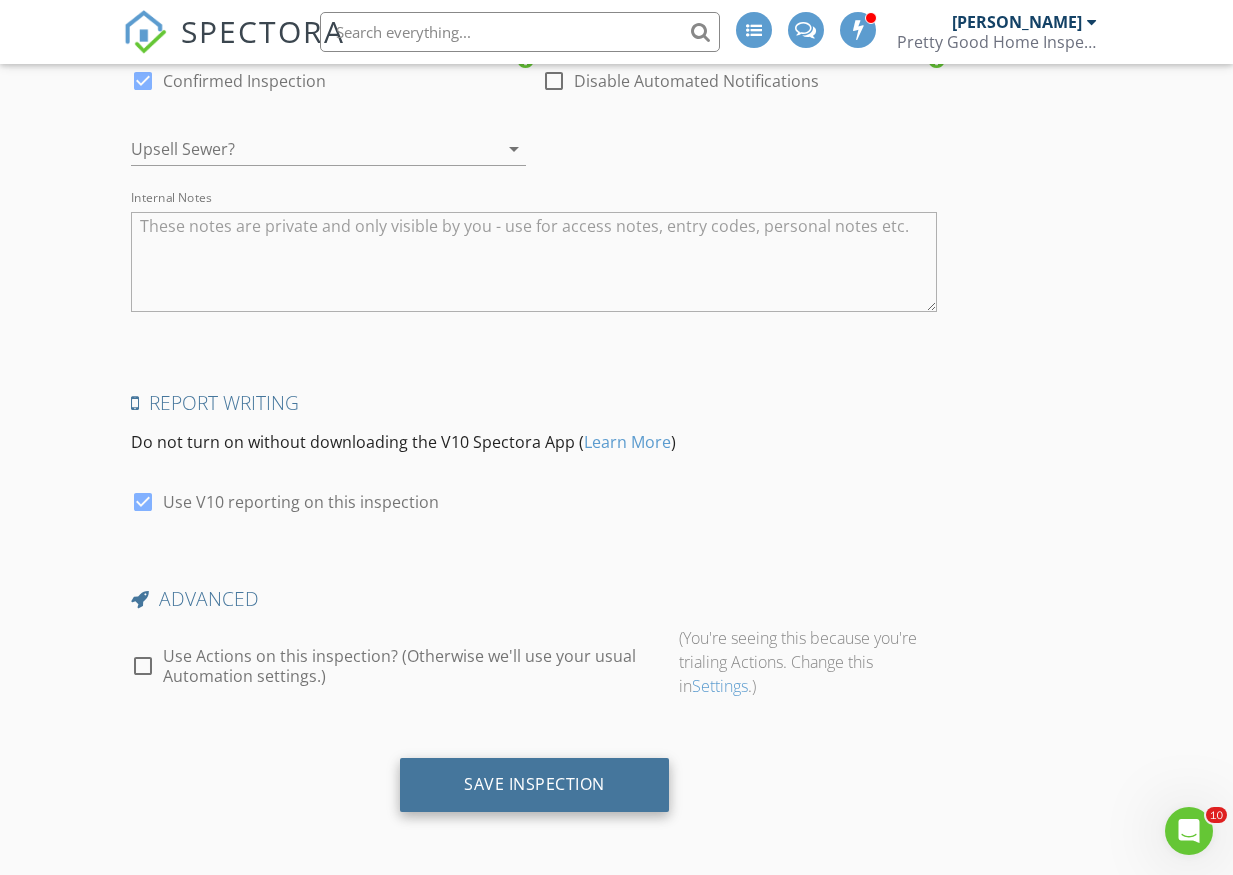 click on "Save Inspection" at bounding box center [534, 784] 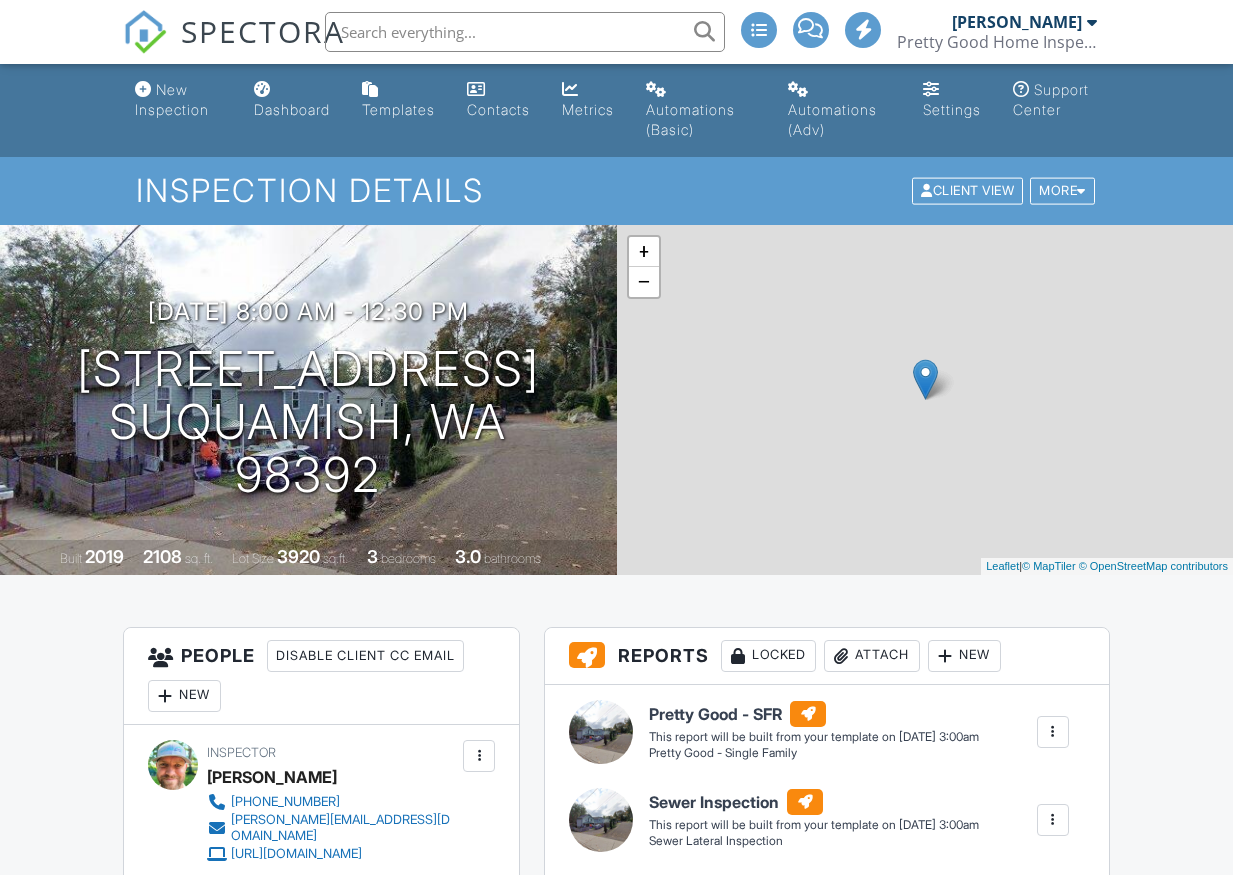 scroll, scrollTop: 0, scrollLeft: 0, axis: both 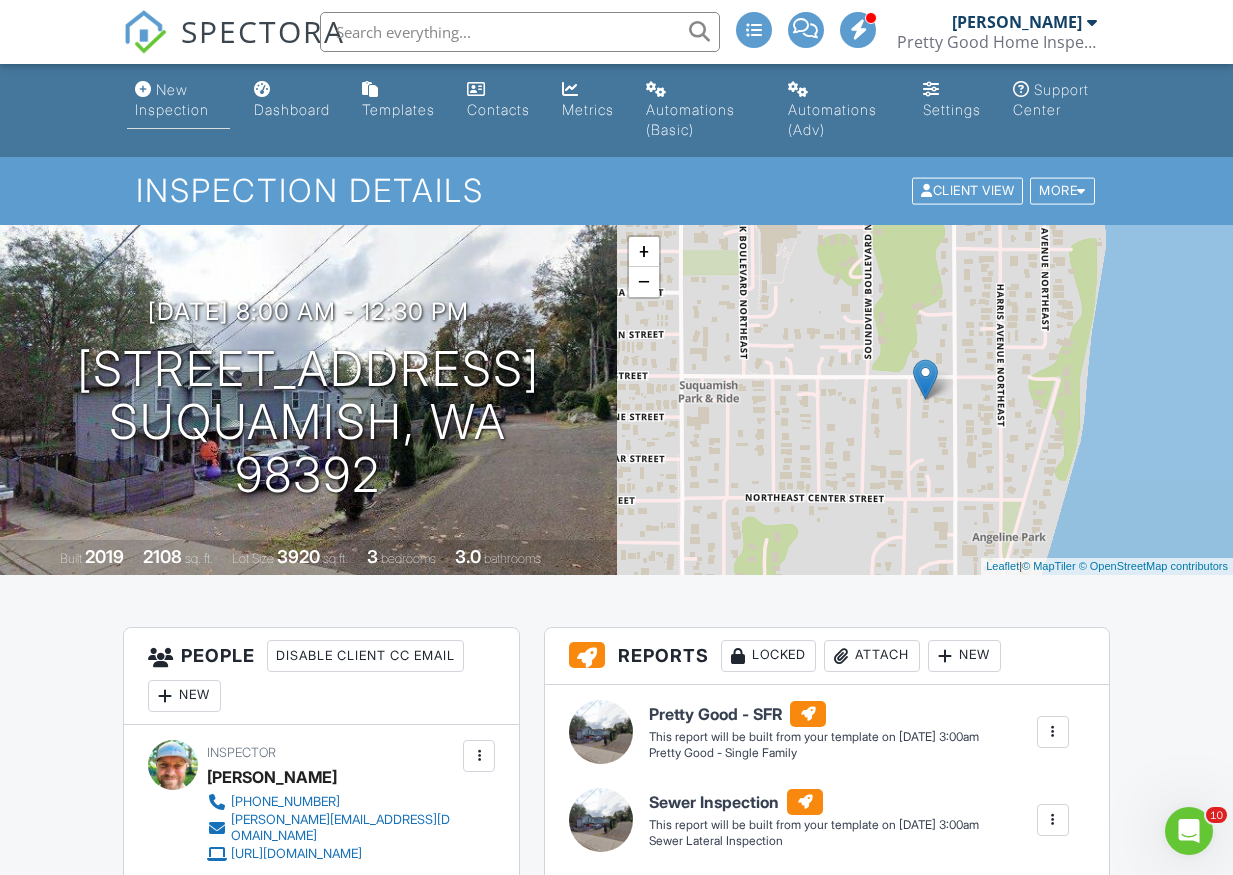 click at bounding box center (143, 89) 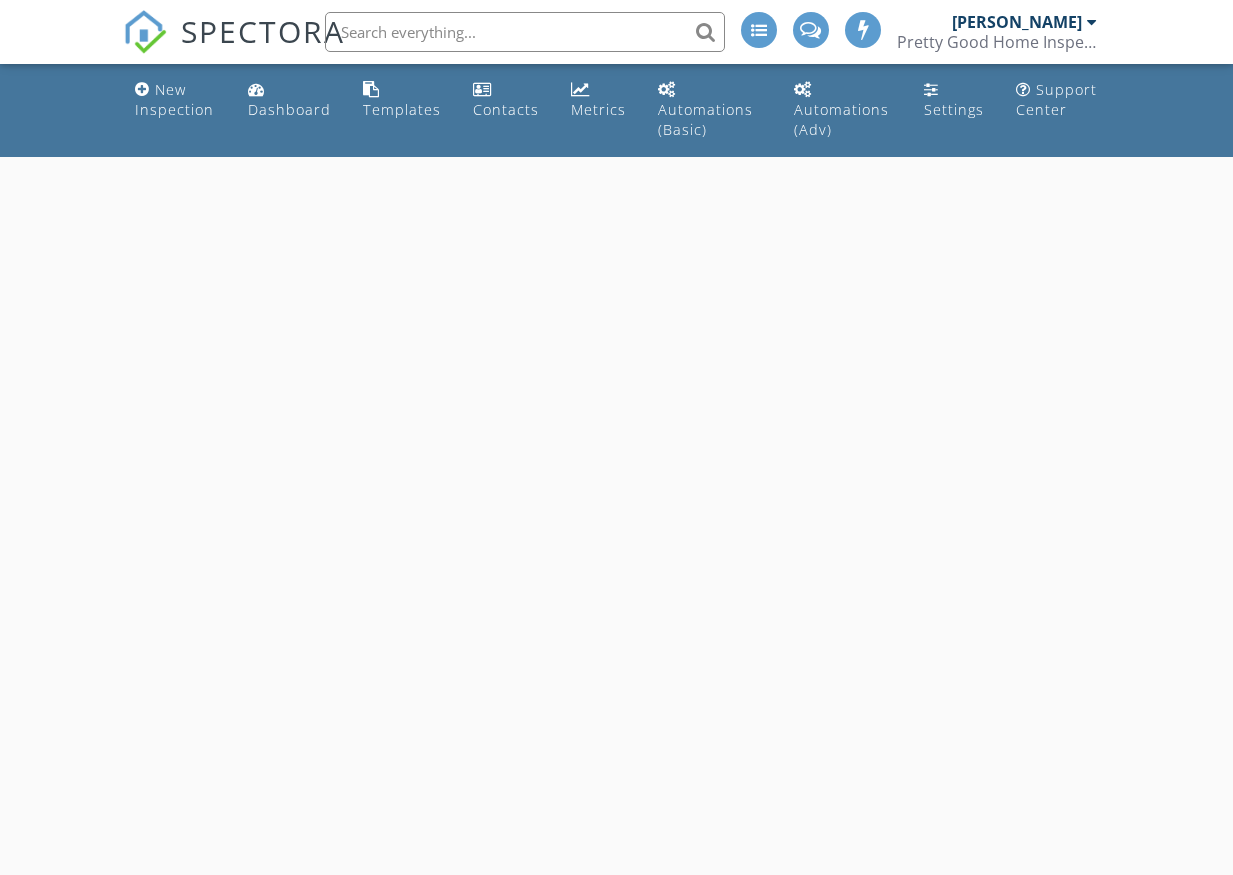 scroll, scrollTop: 0, scrollLeft: 0, axis: both 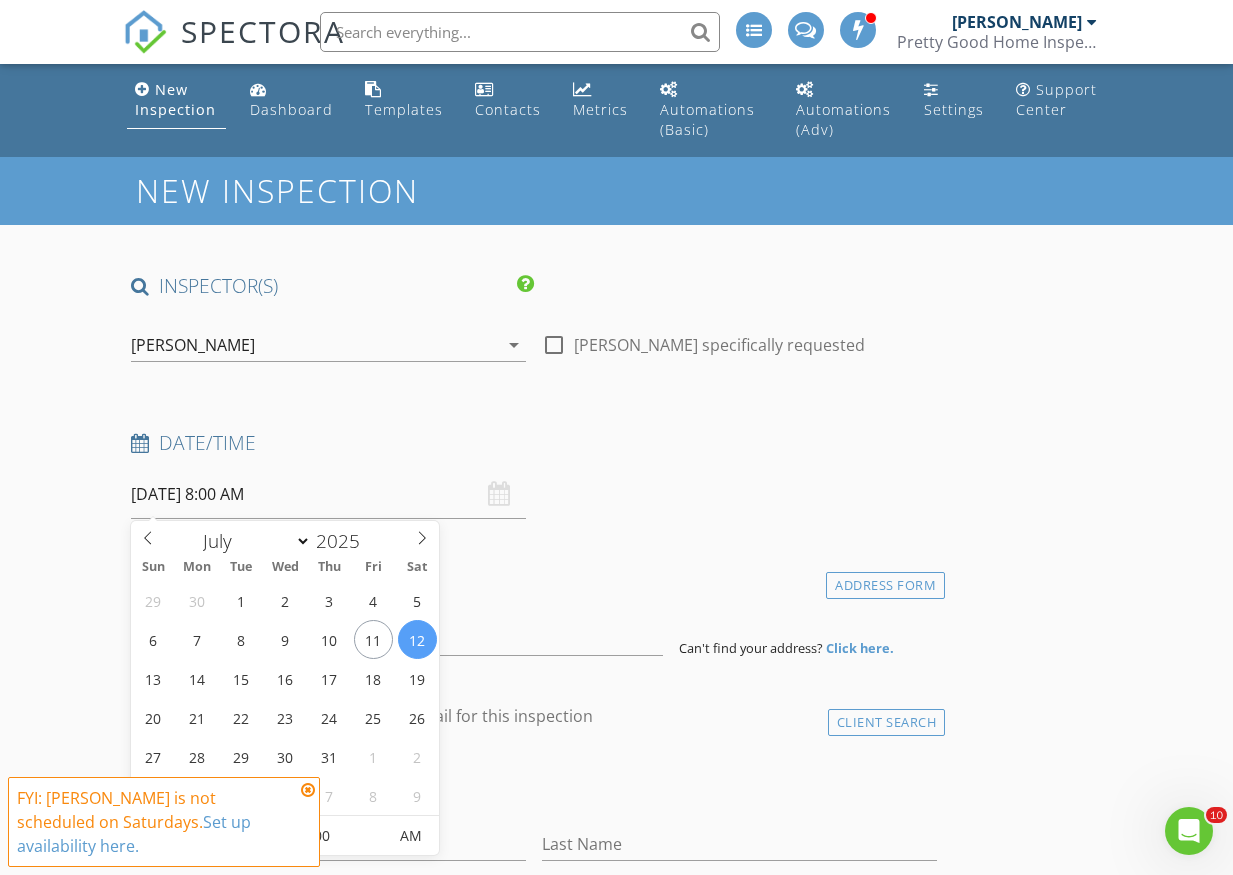click on "07/12/2025 8:00 AM" at bounding box center [328, 494] 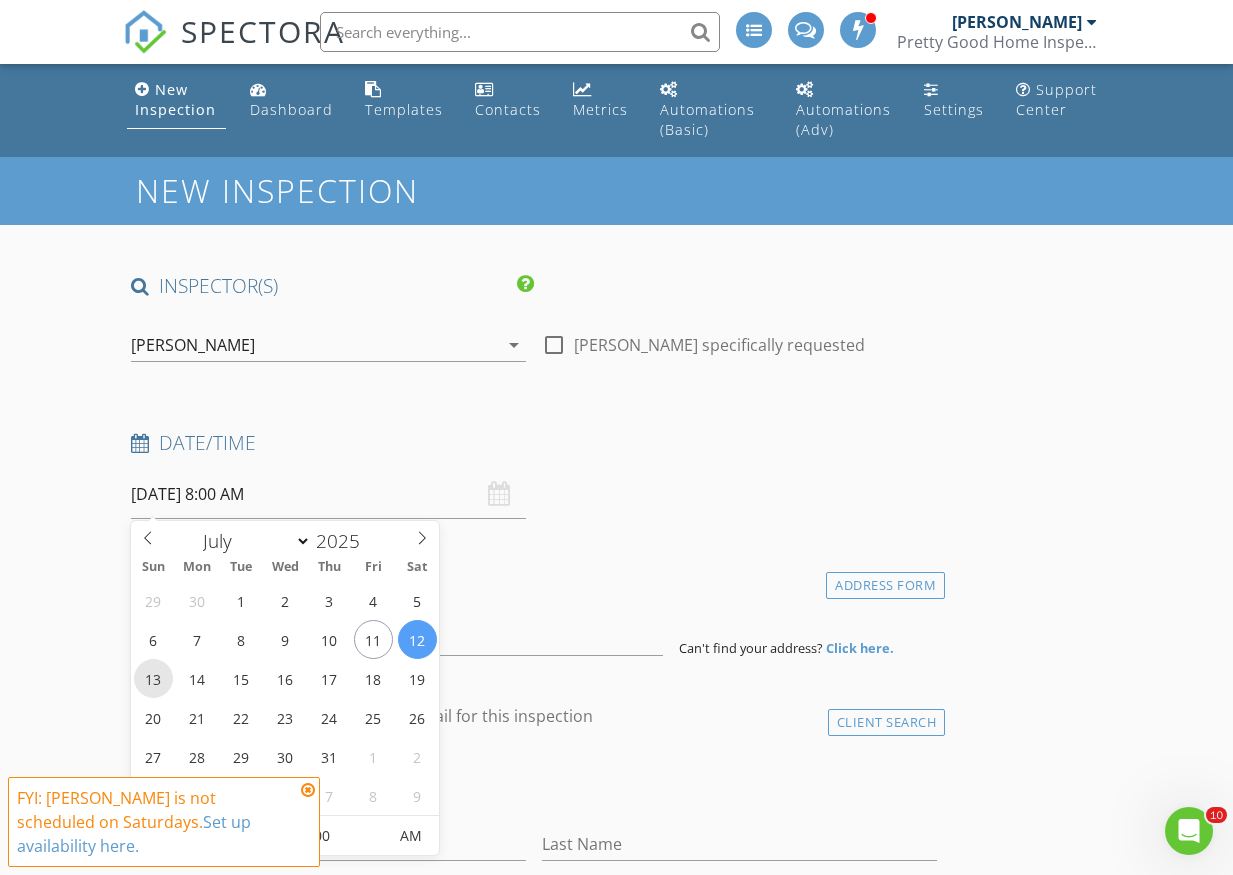 type on "[DATE] 8:00 AM" 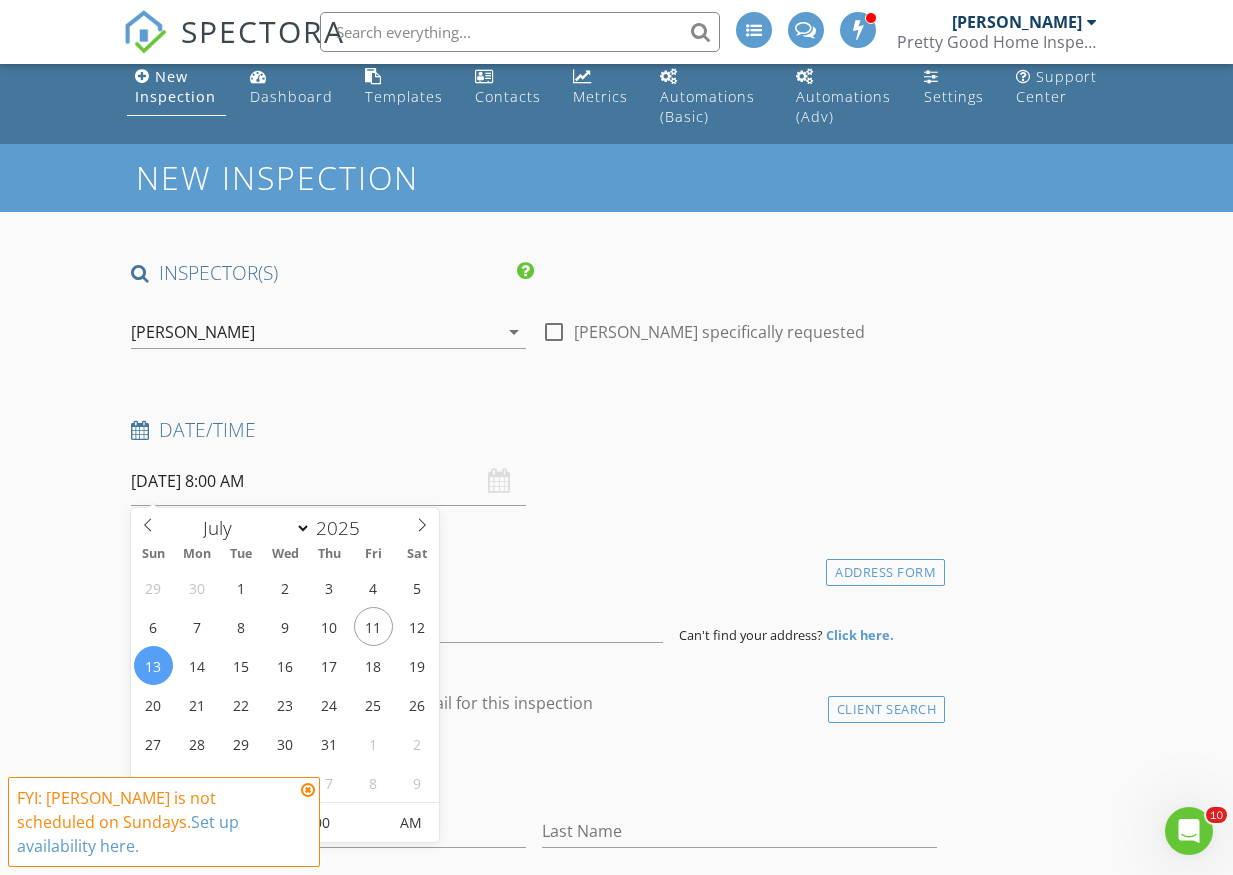 scroll, scrollTop: 100, scrollLeft: 0, axis: vertical 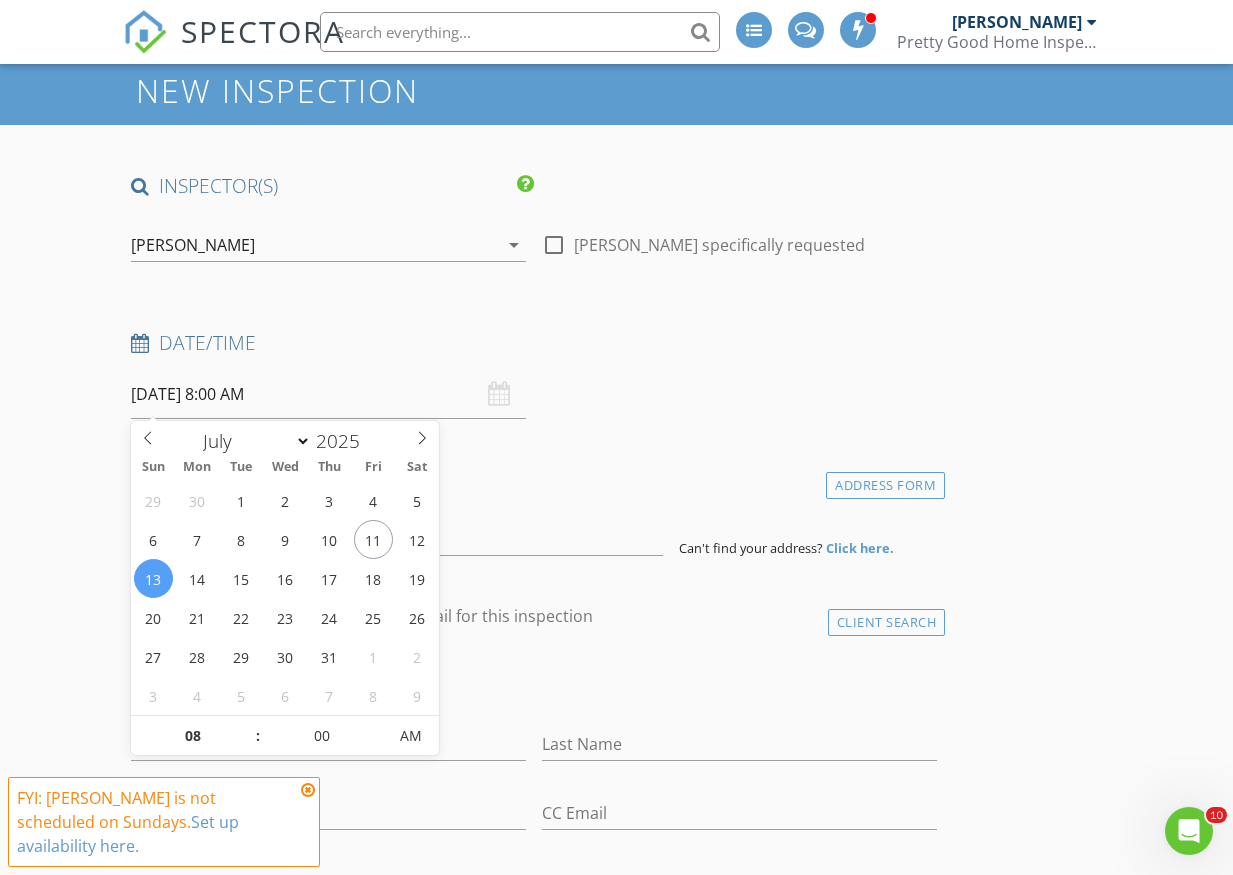 click at bounding box center [308, 790] 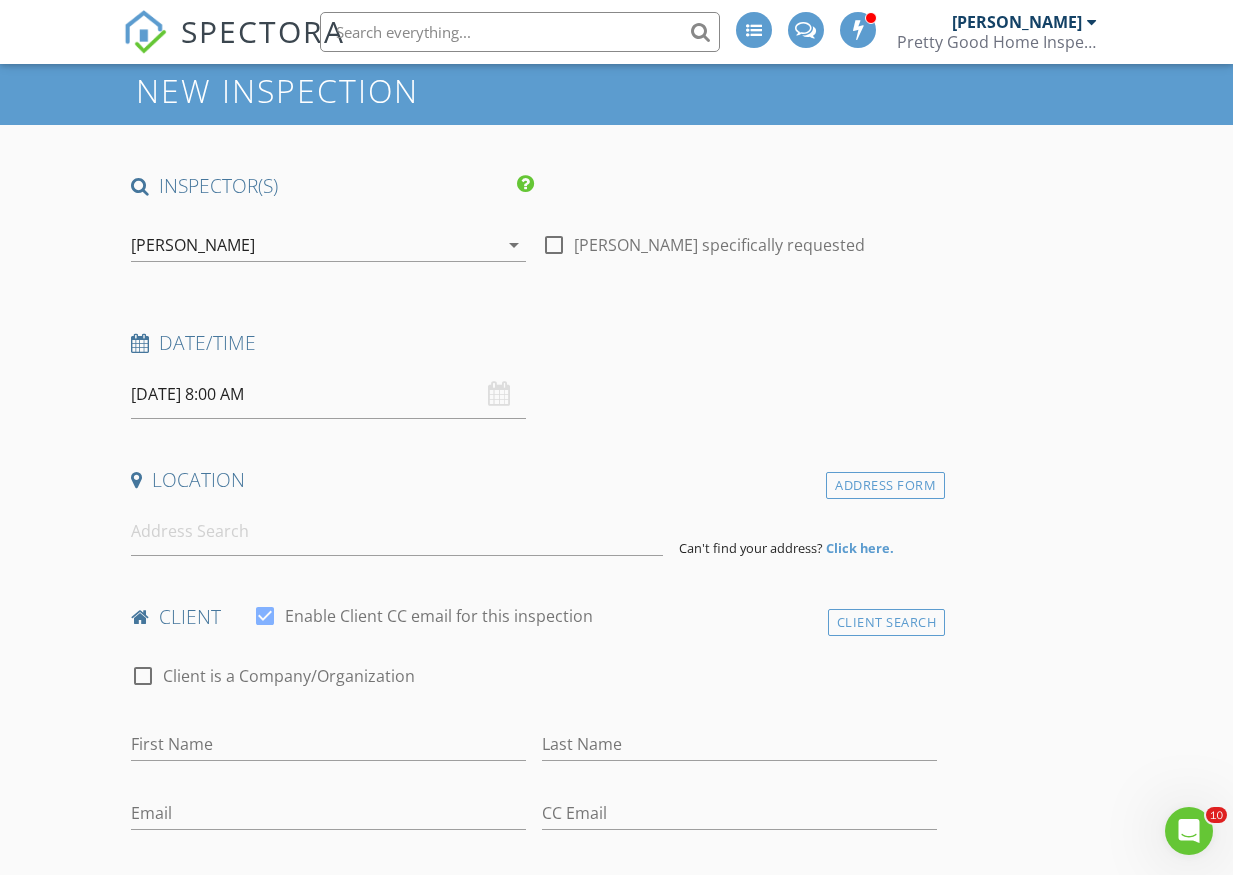 click on "07/13/2025 8:00 AM" at bounding box center (328, 394) 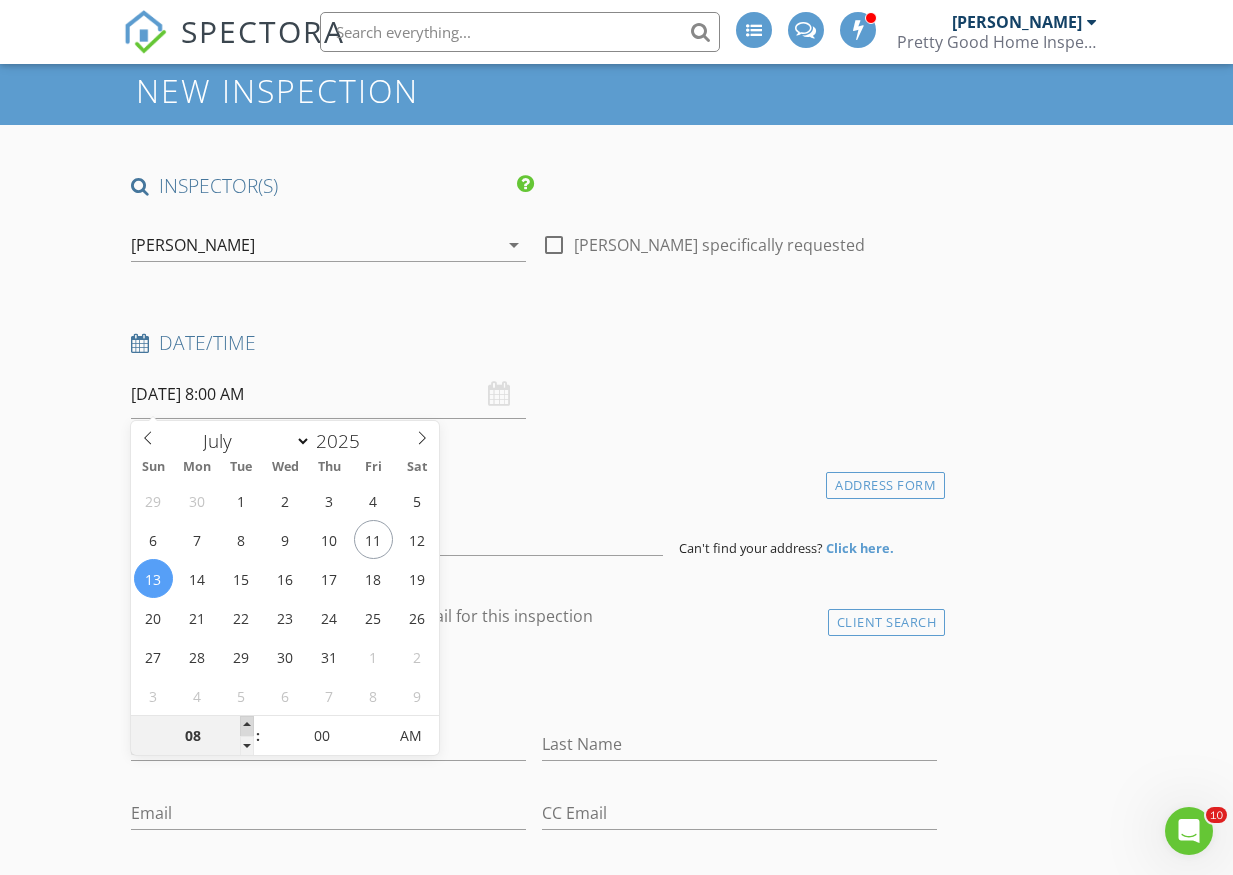 type on "09" 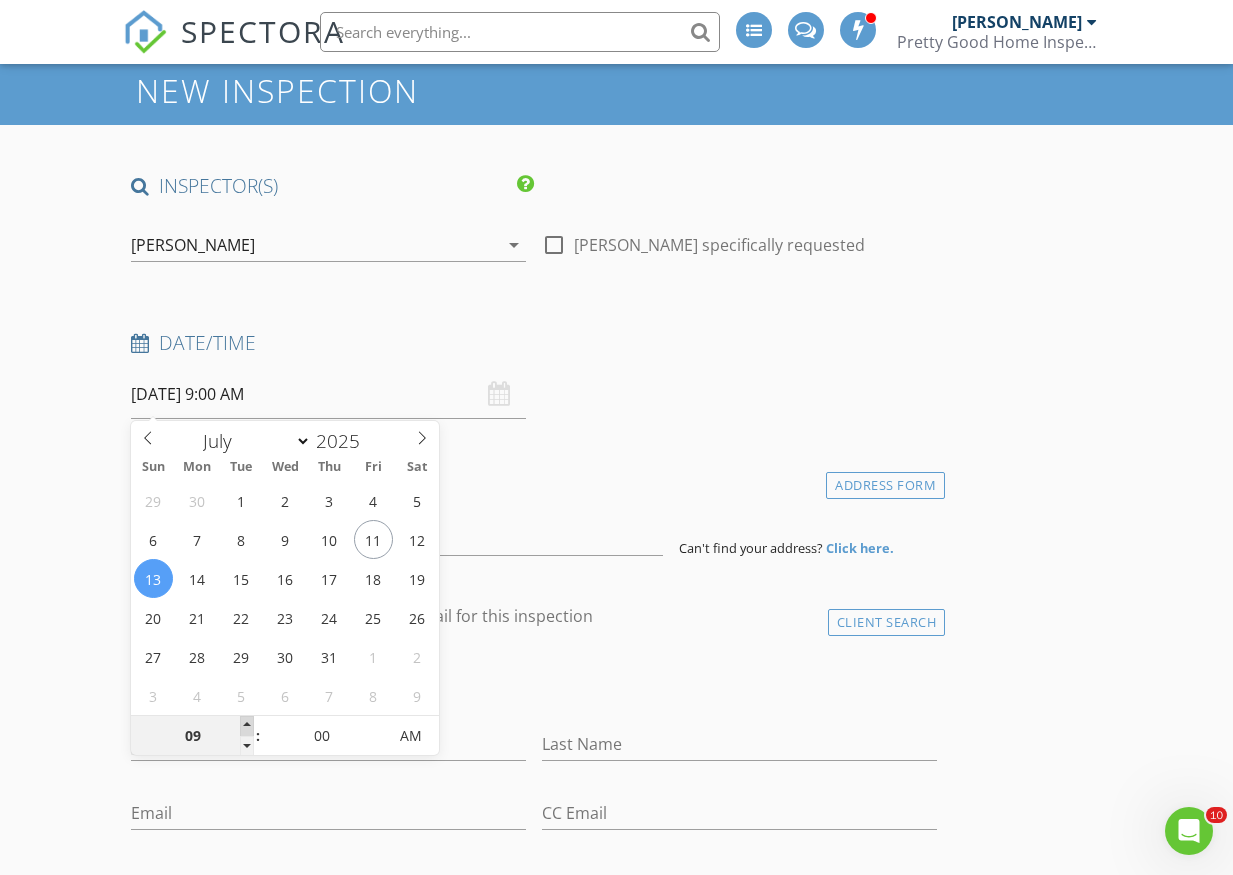 click at bounding box center [247, 726] 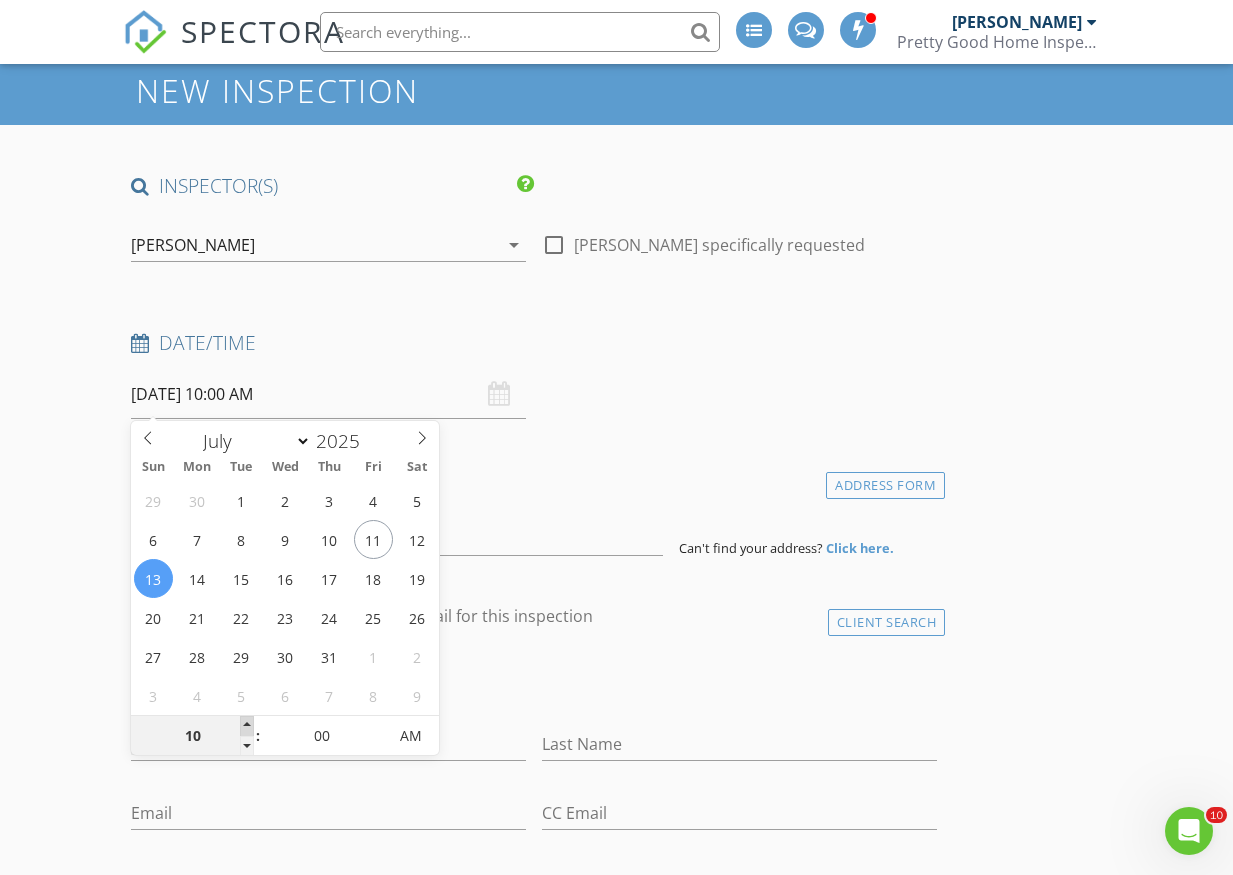click at bounding box center (247, 726) 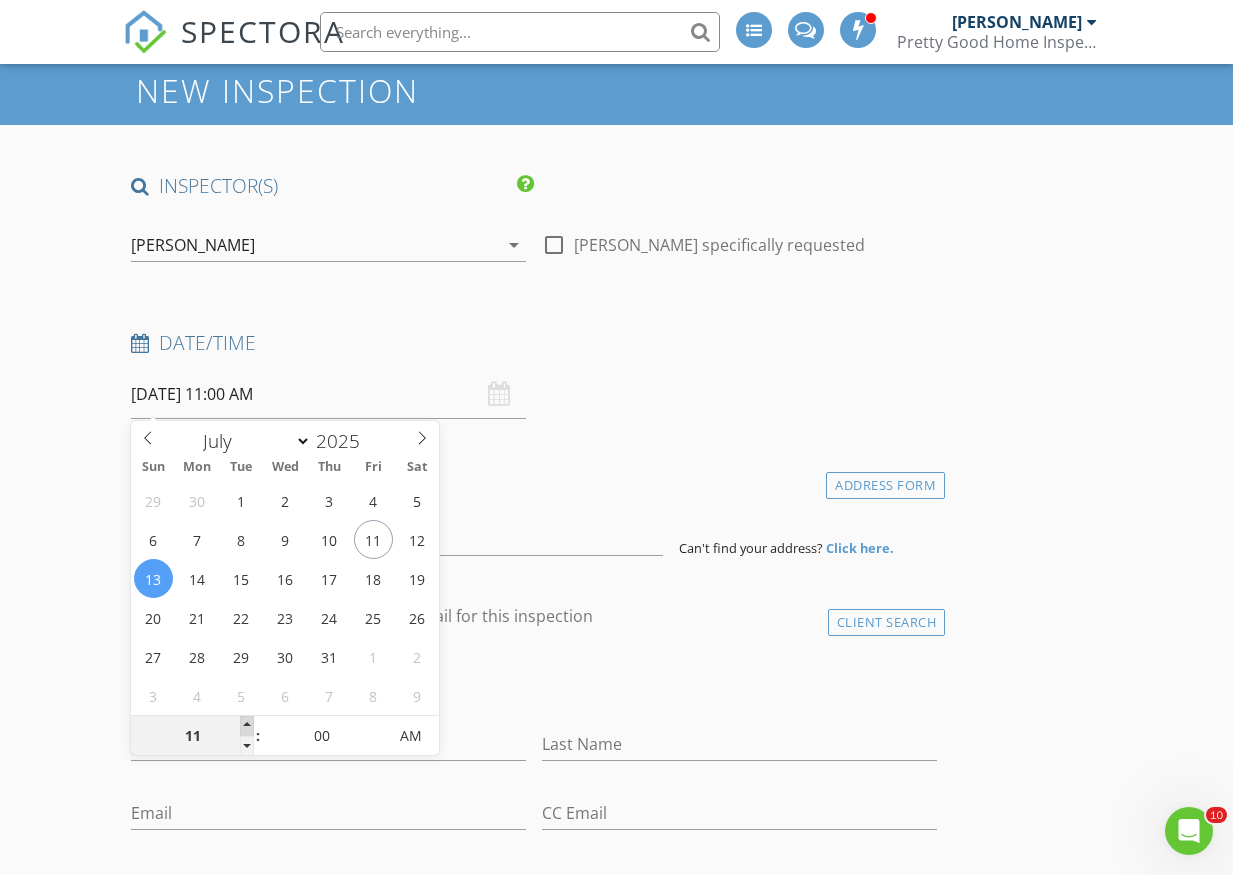 click at bounding box center [247, 726] 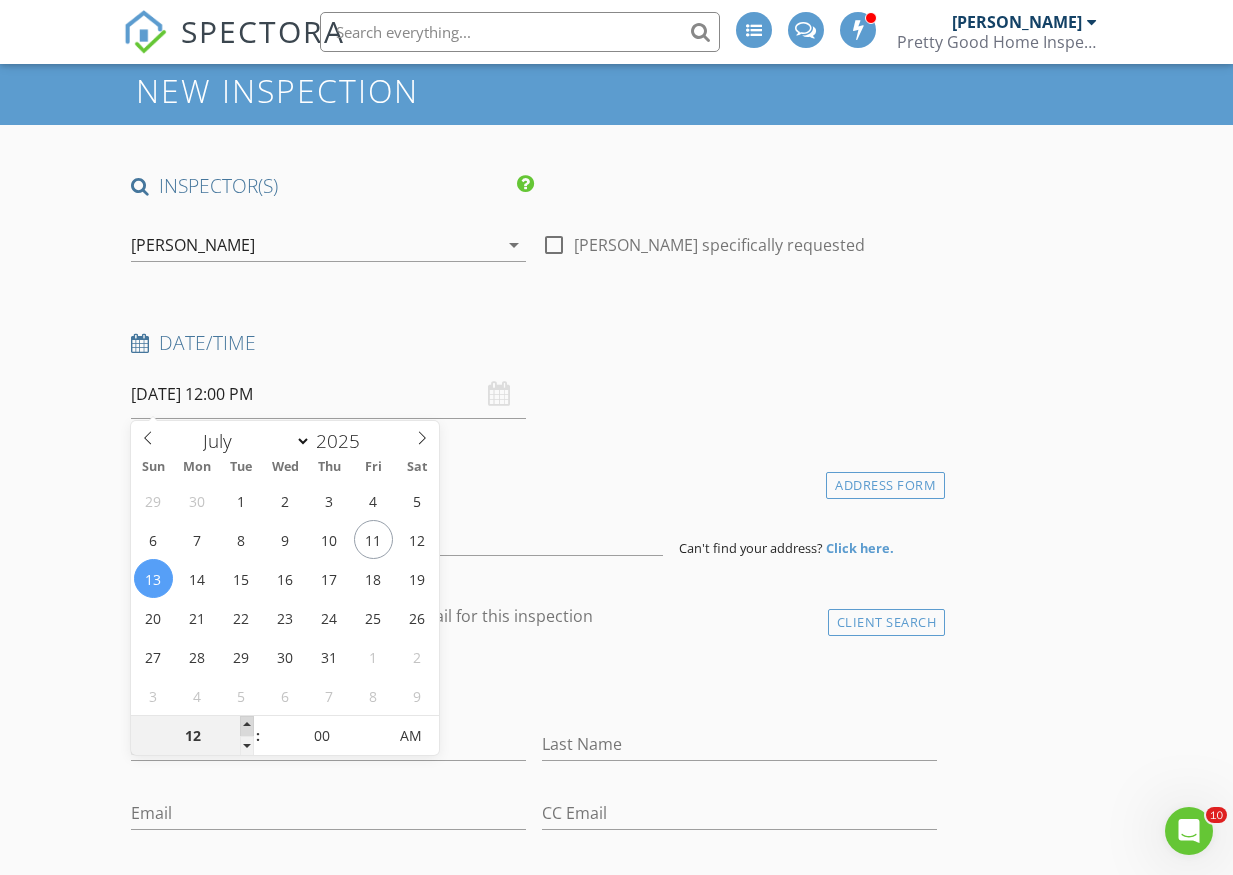 click at bounding box center [247, 726] 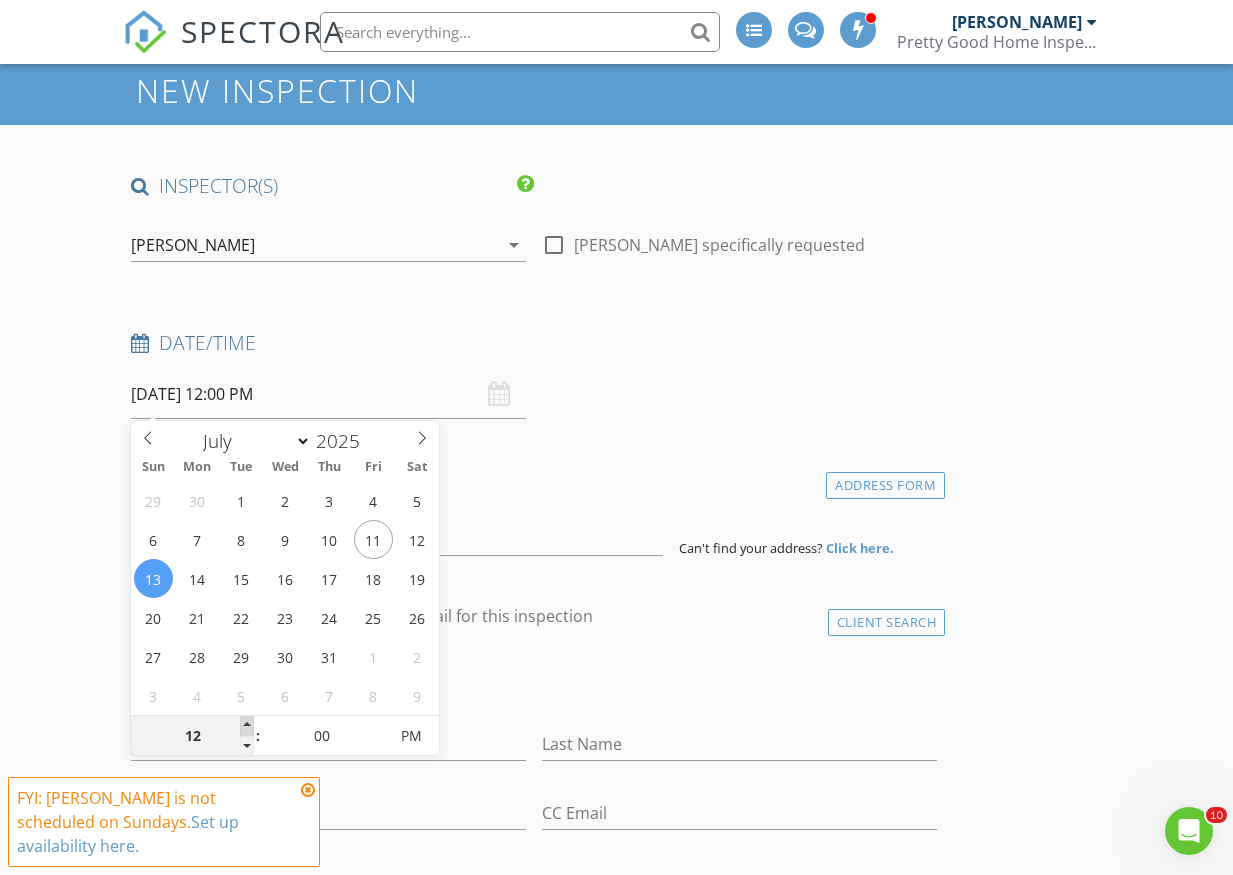 type on "01" 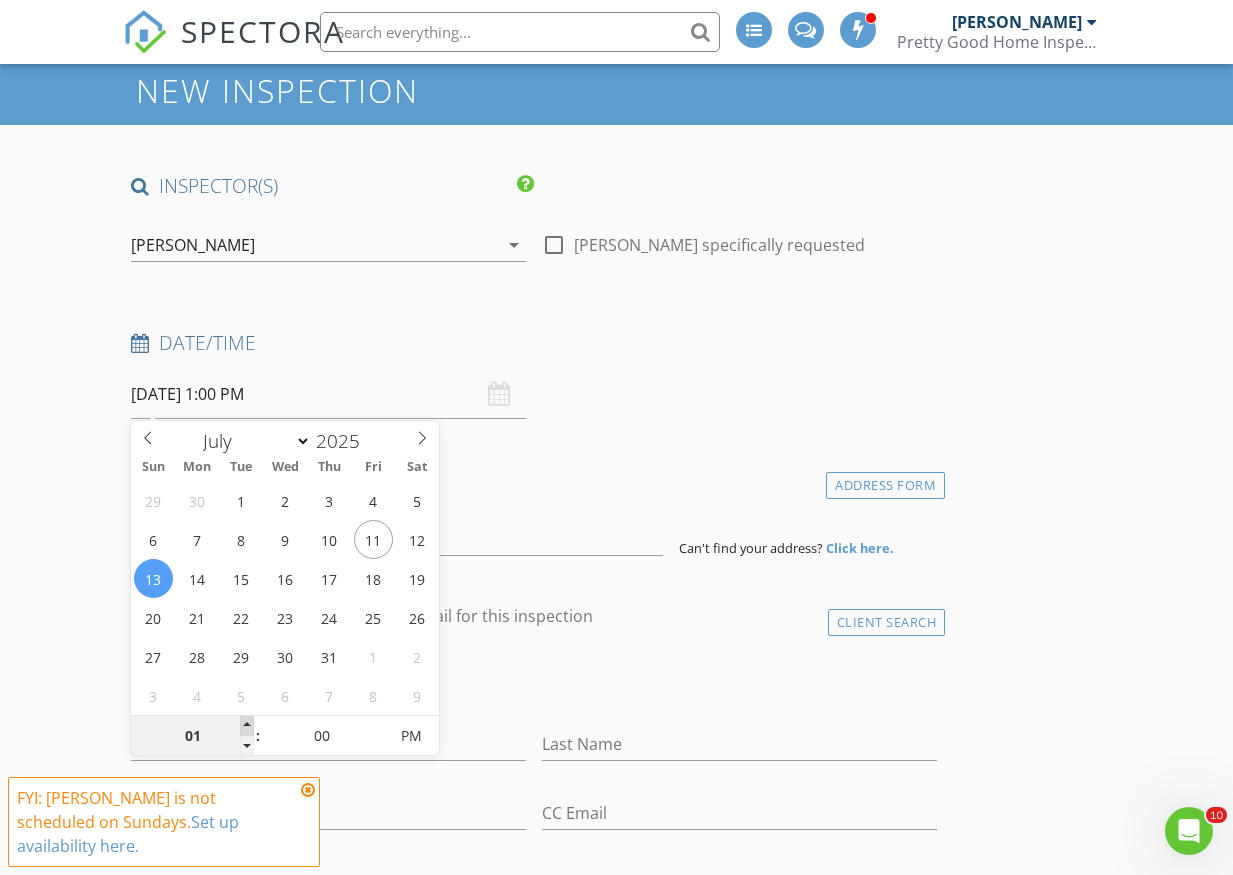 click at bounding box center [247, 726] 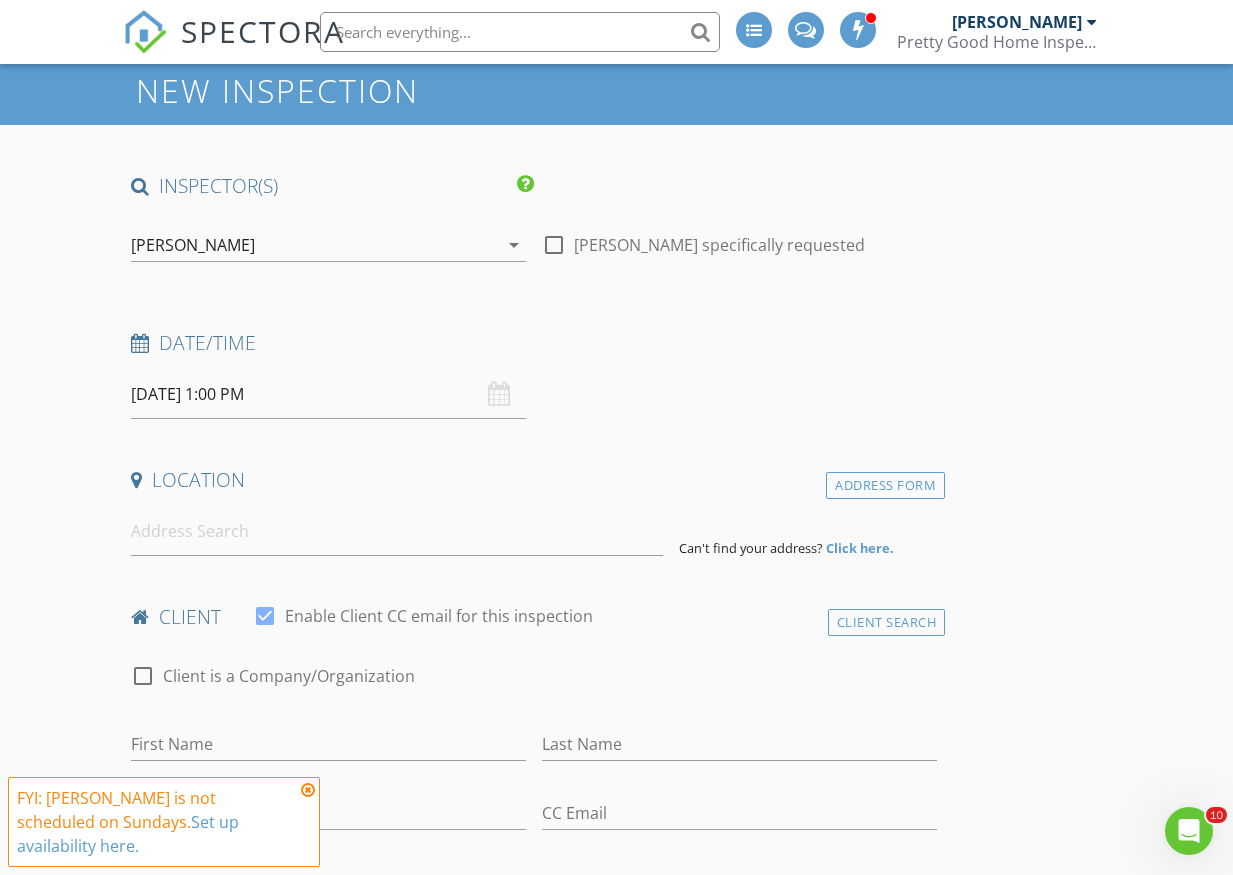 click on "Date/Time
07/13/2025 1:00 PM" at bounding box center (534, 374) 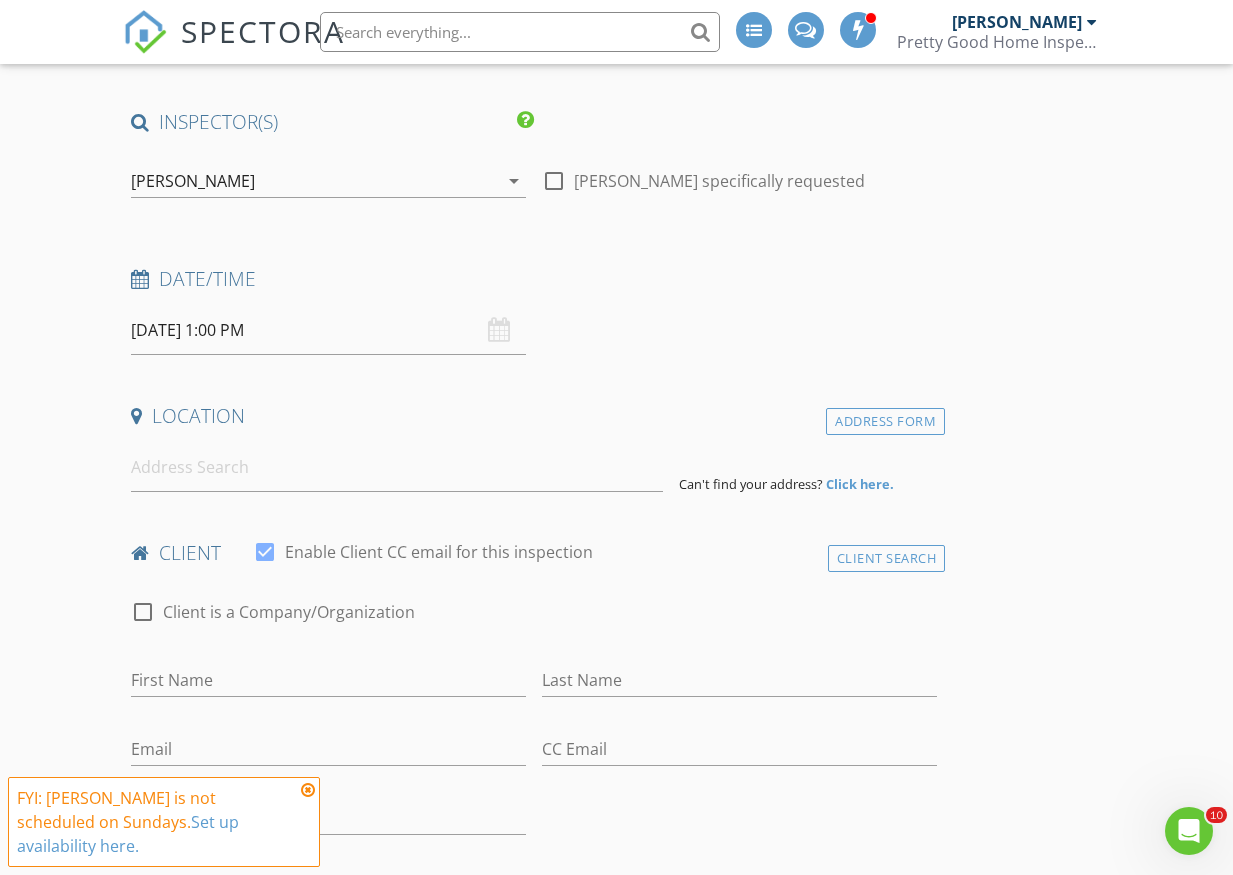 scroll, scrollTop: 200, scrollLeft: 0, axis: vertical 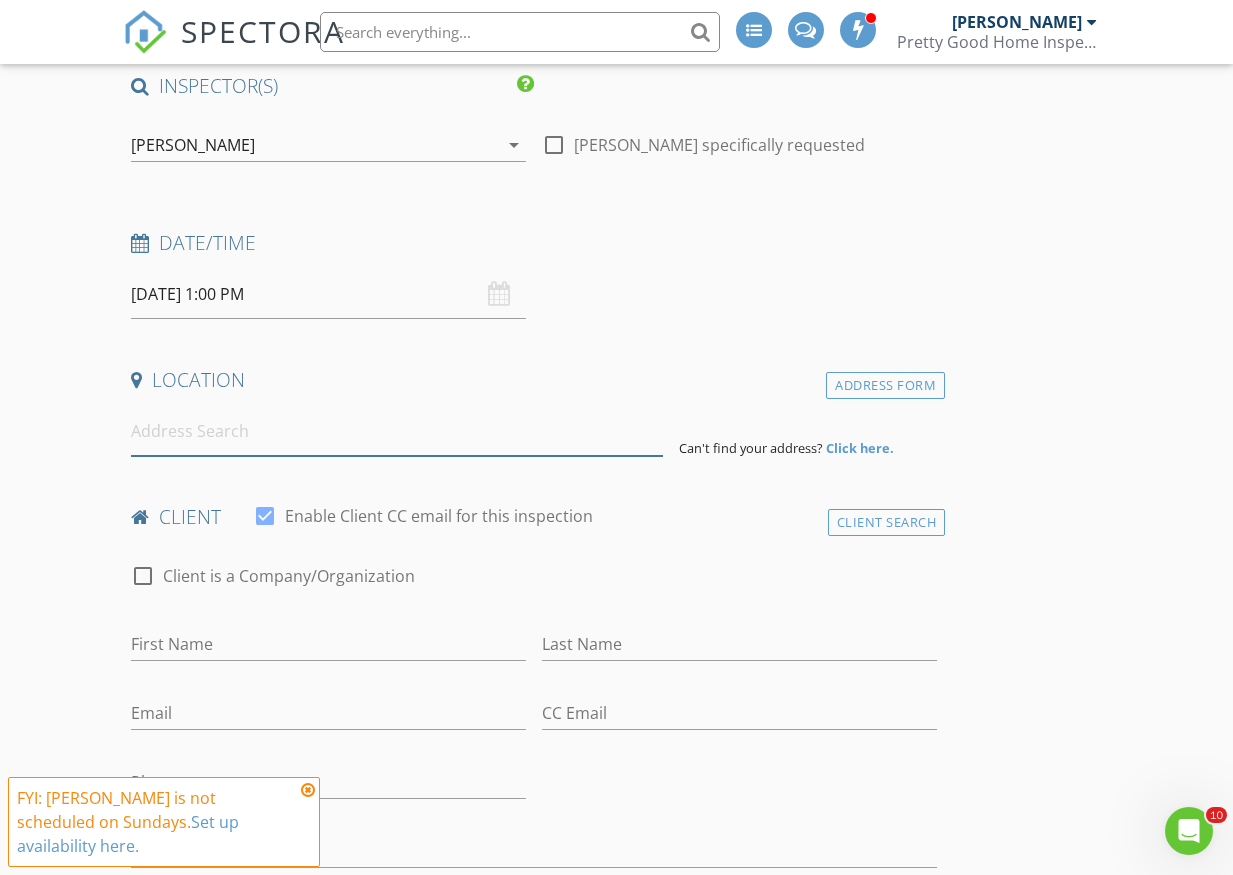click at bounding box center (397, 431) 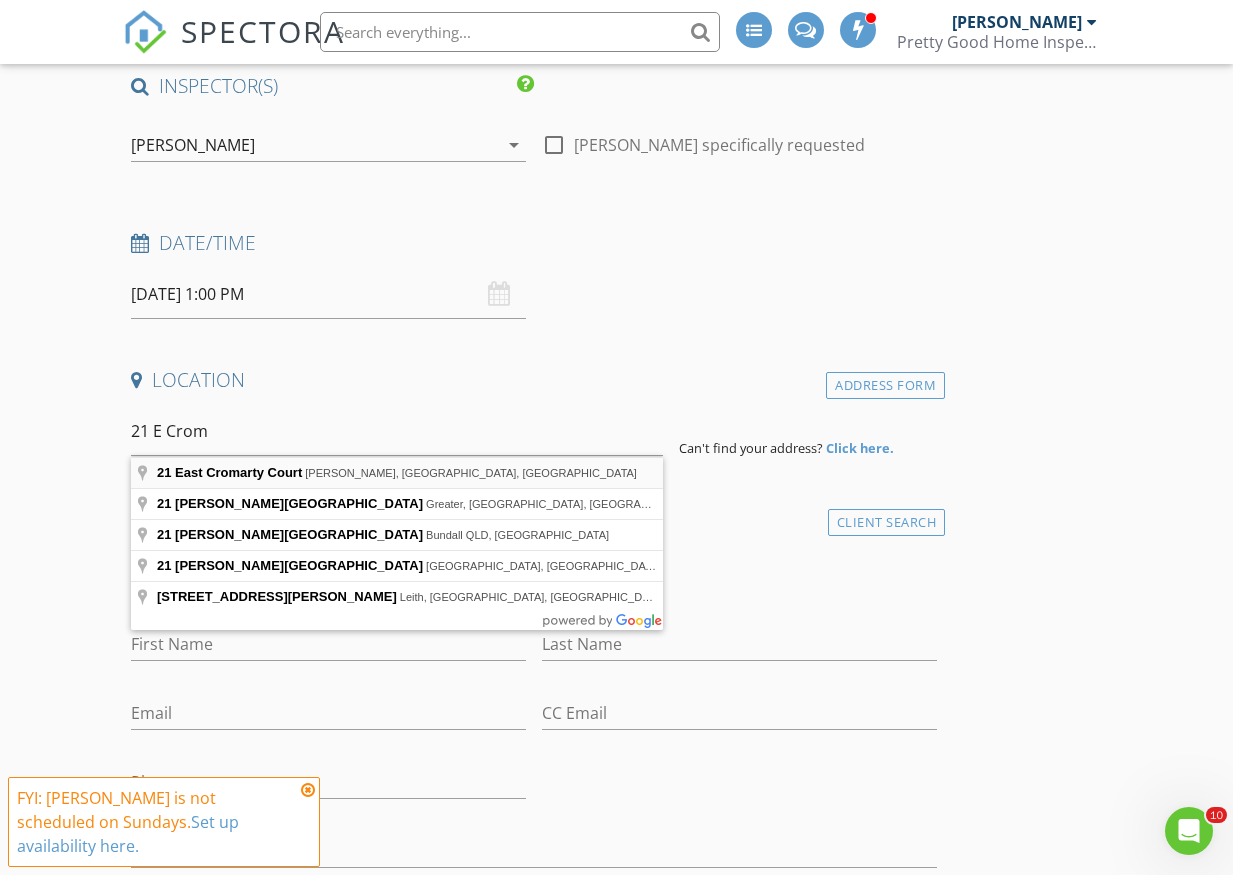 type on "21 East Cromarty Court, Shelton, WA, USA" 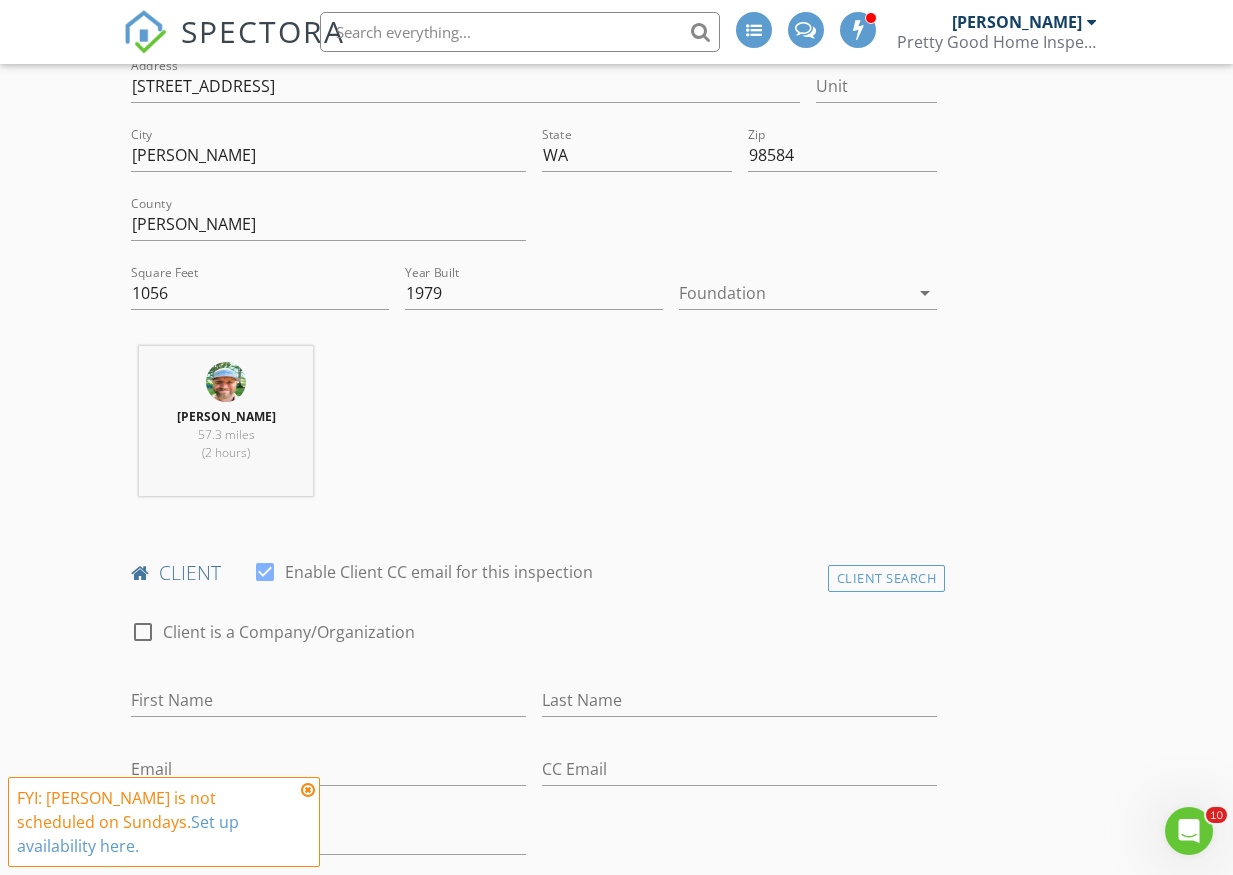 scroll, scrollTop: 600, scrollLeft: 0, axis: vertical 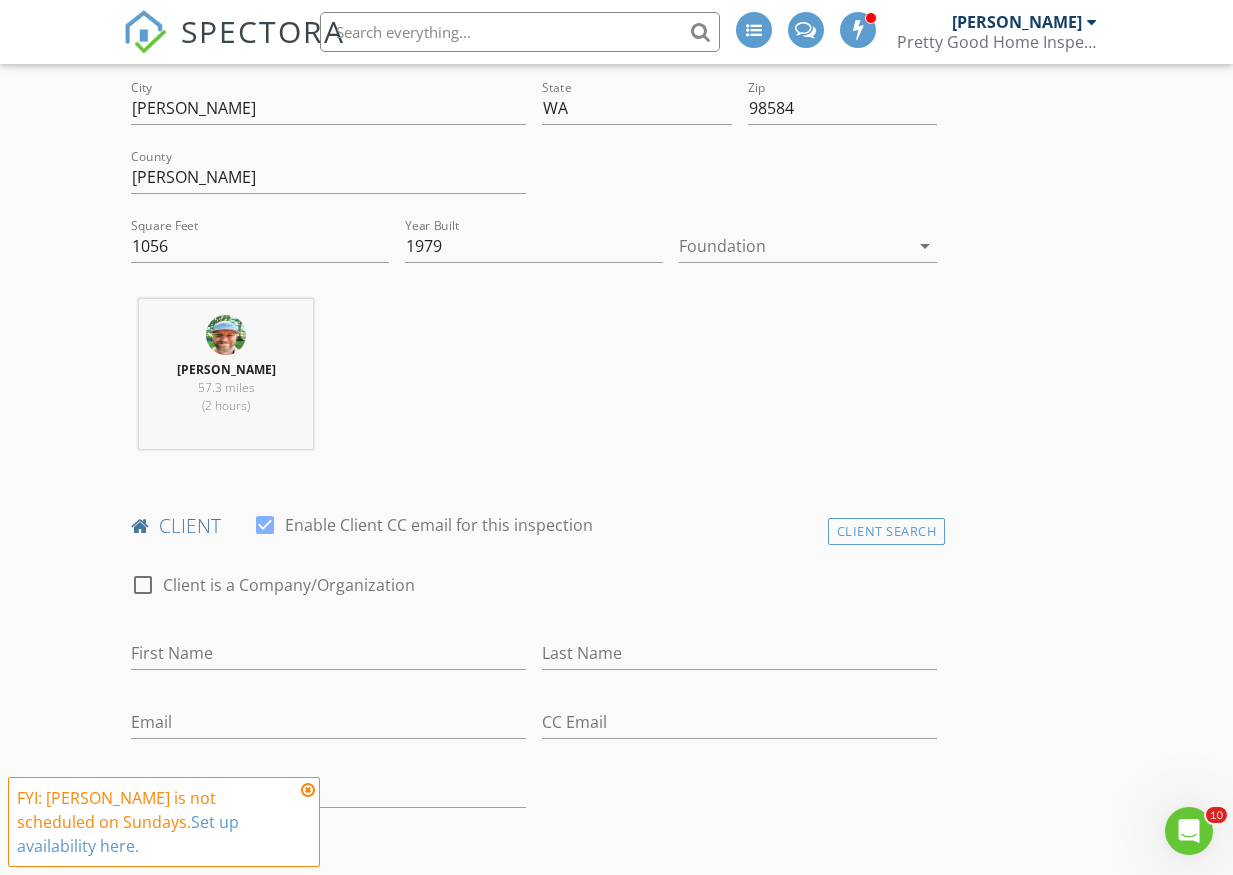 click on "First Name" at bounding box center [328, 657] 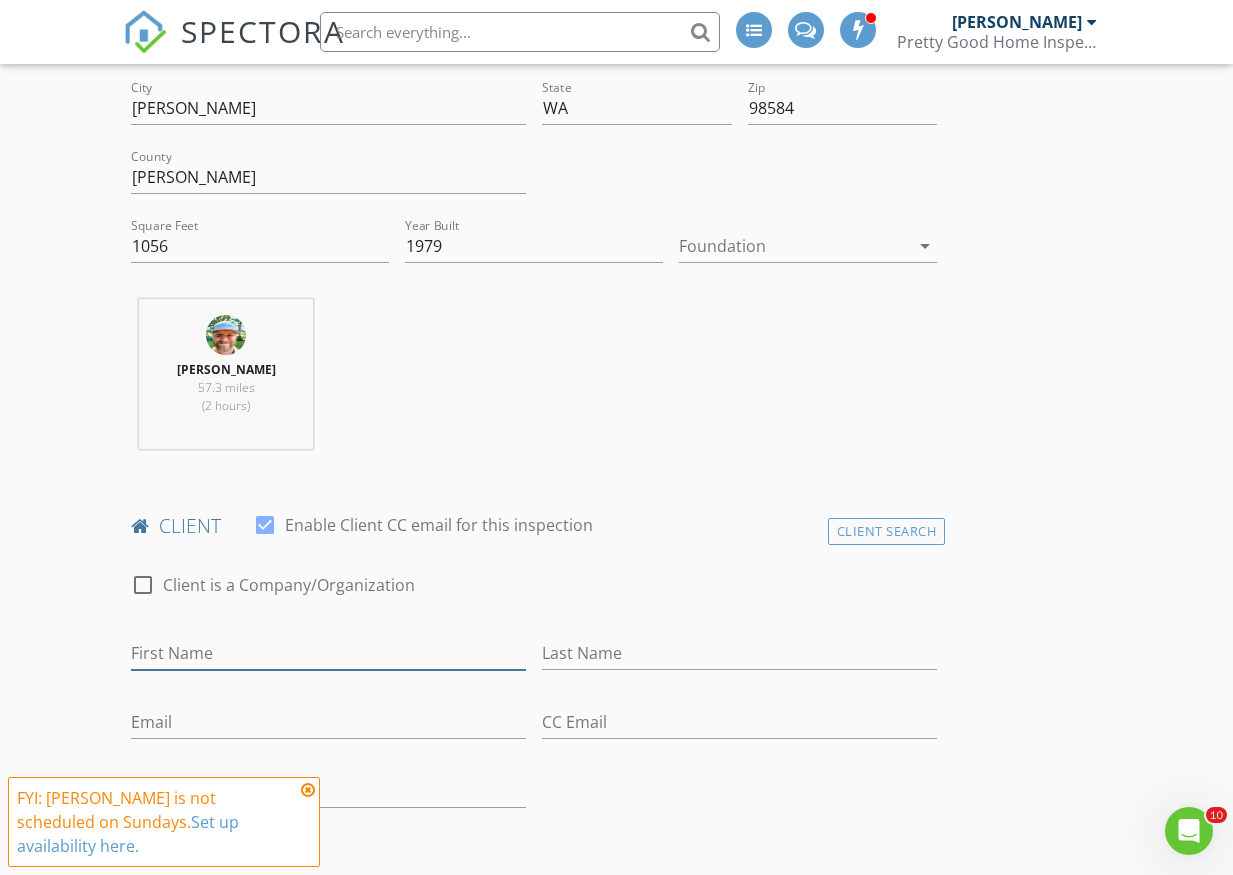 click on "First Name" at bounding box center (328, 653) 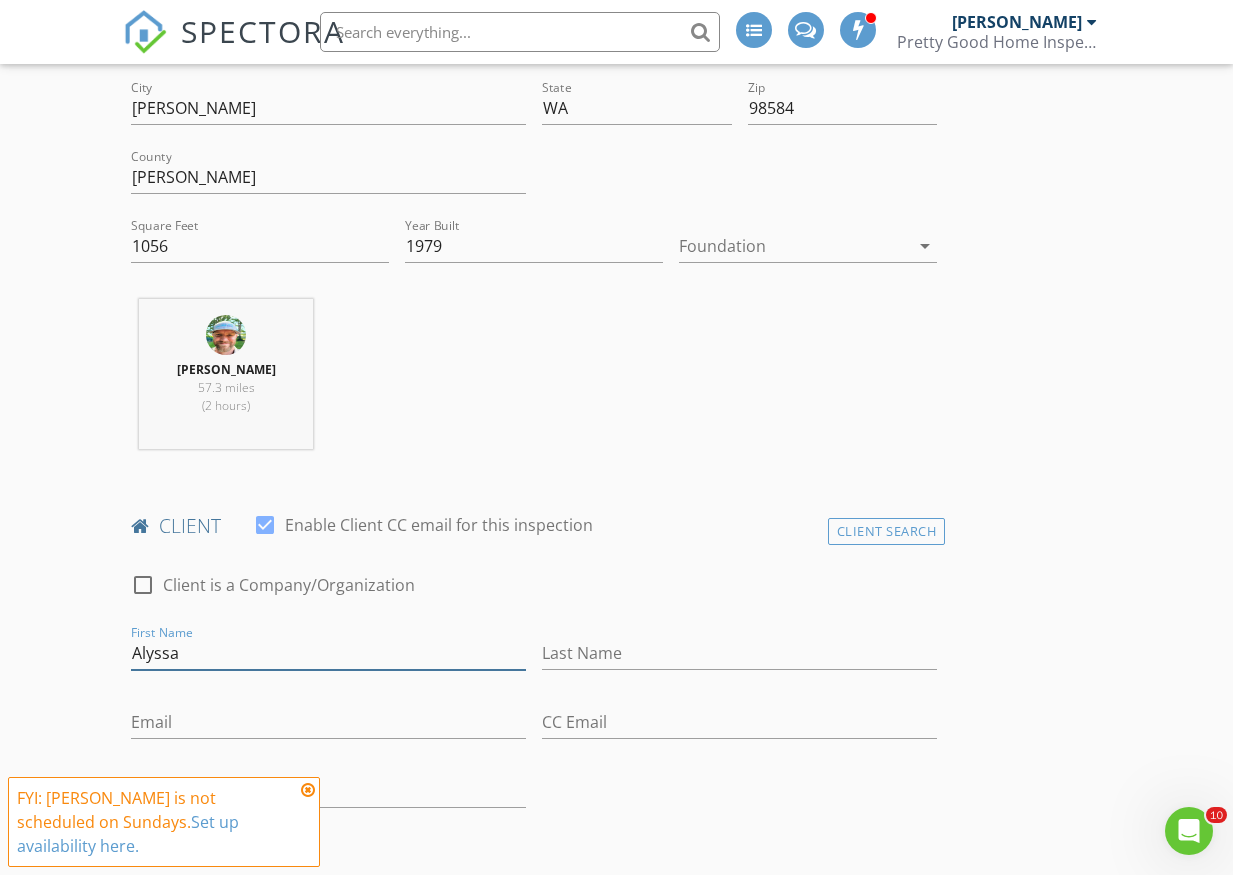 type on "Alyssa" 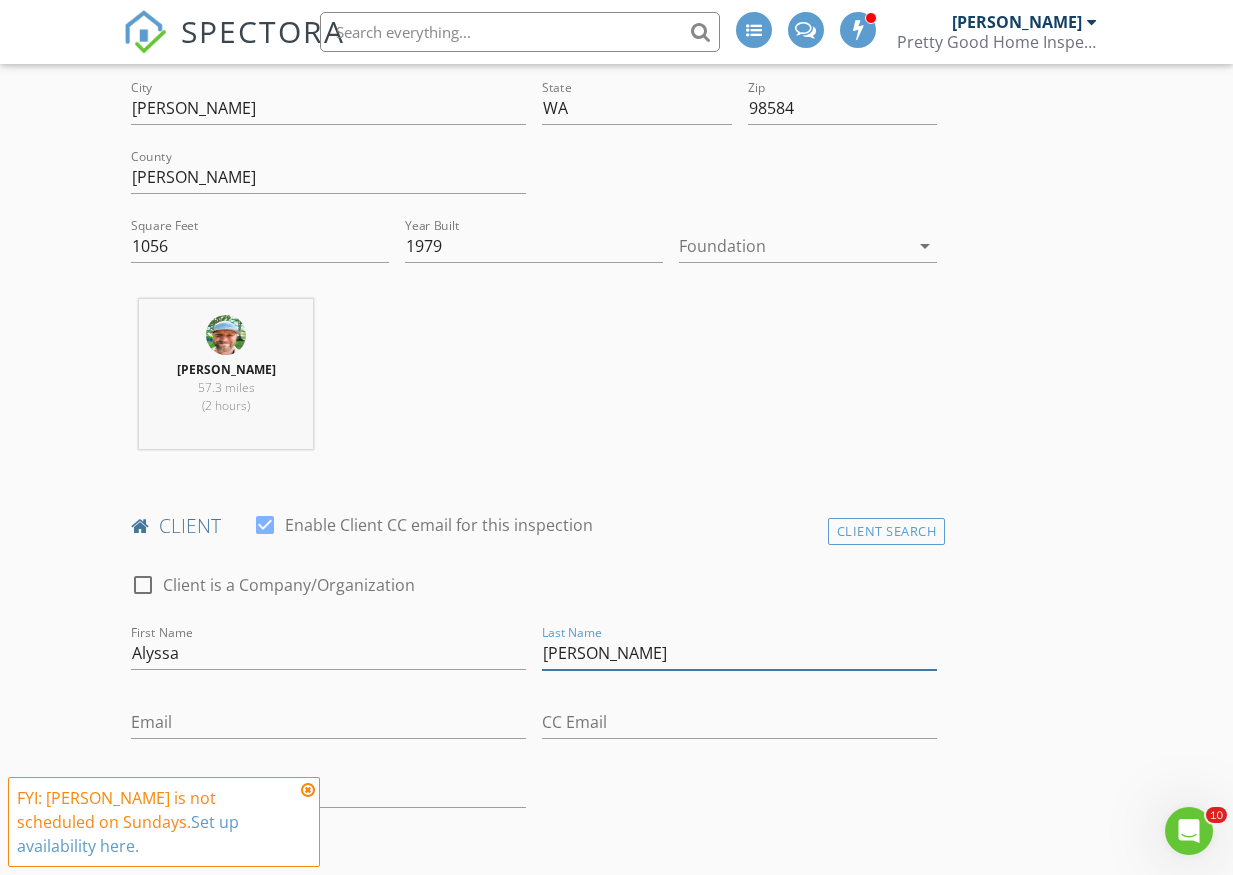 type on "McCready" 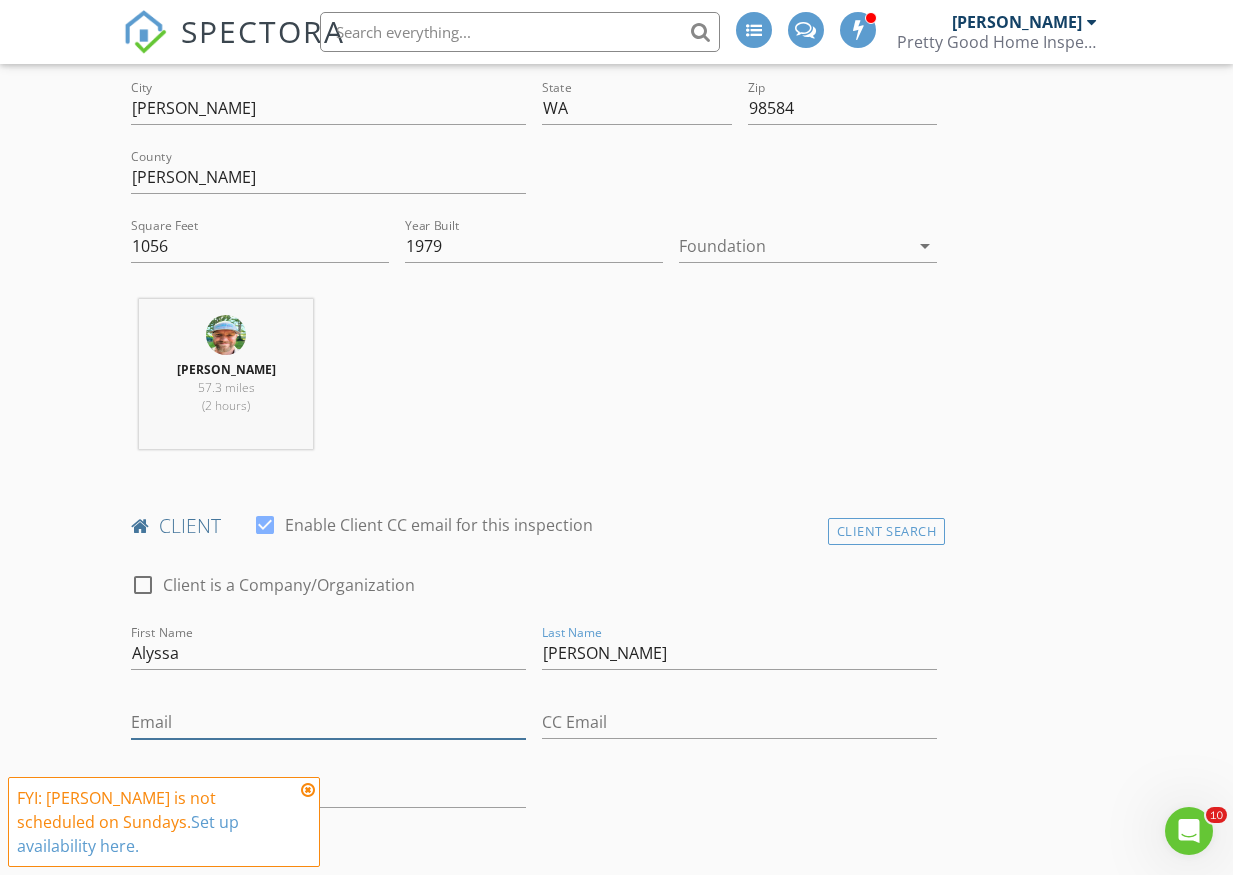 click on "Email" at bounding box center [328, 722] 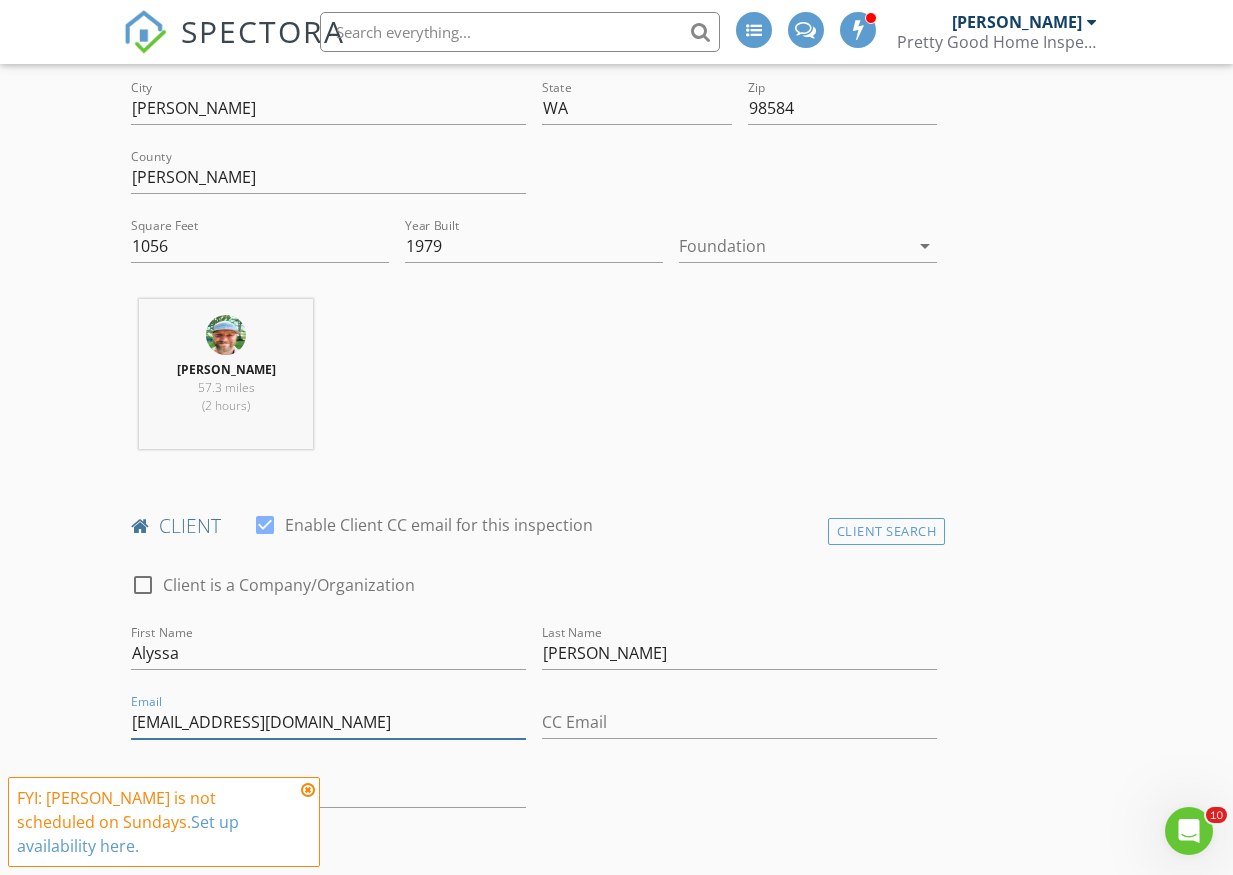 type on "Alyssashiannex@gmail.com" 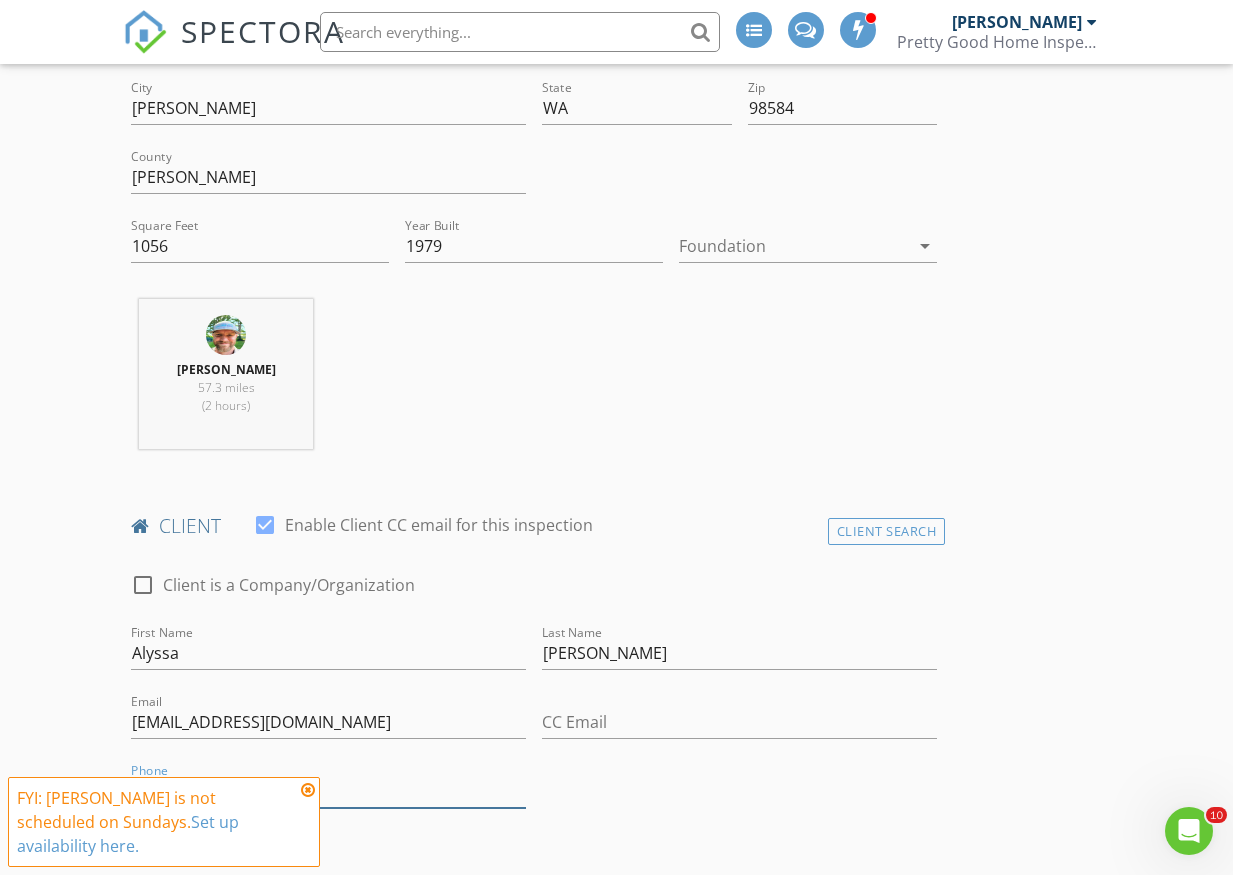 type on "360-445-0249" 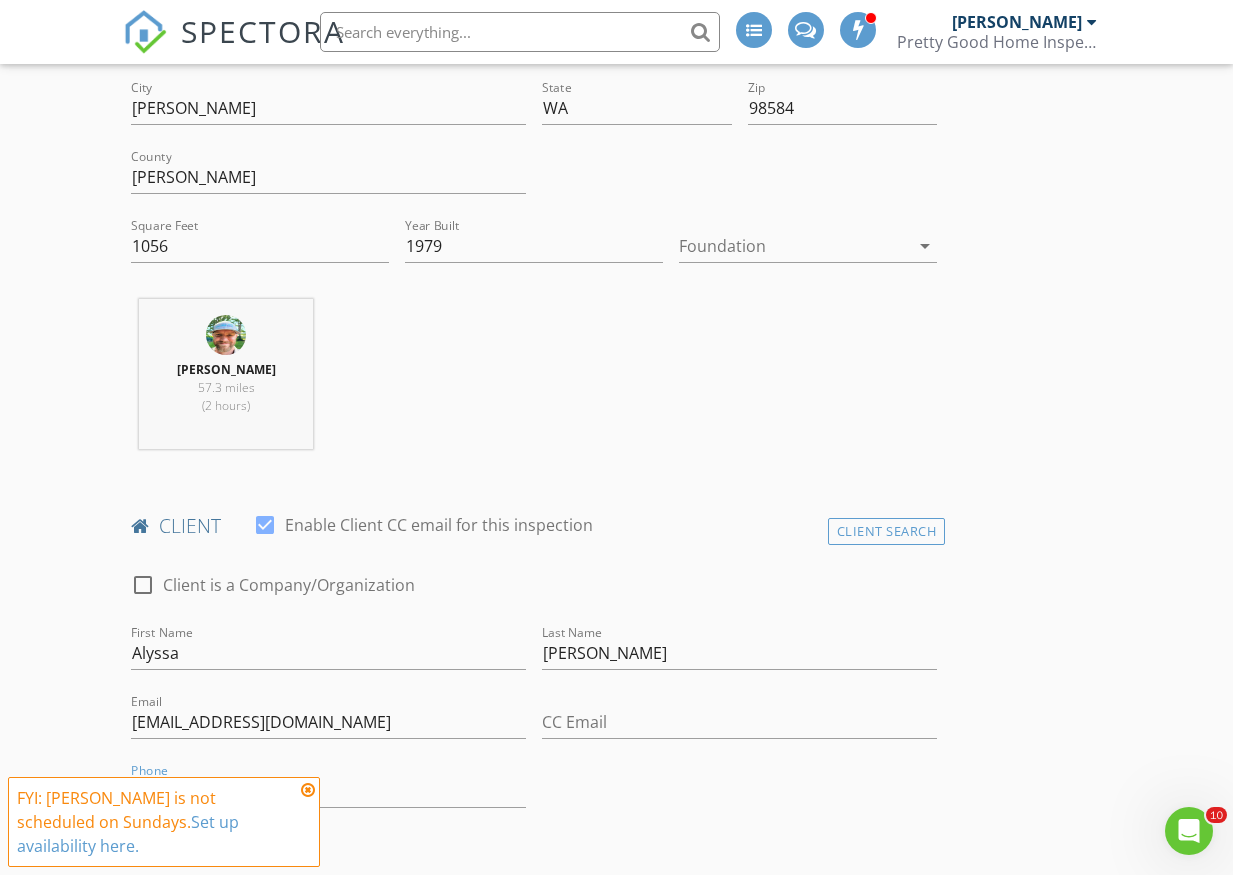 click at bounding box center [308, 790] 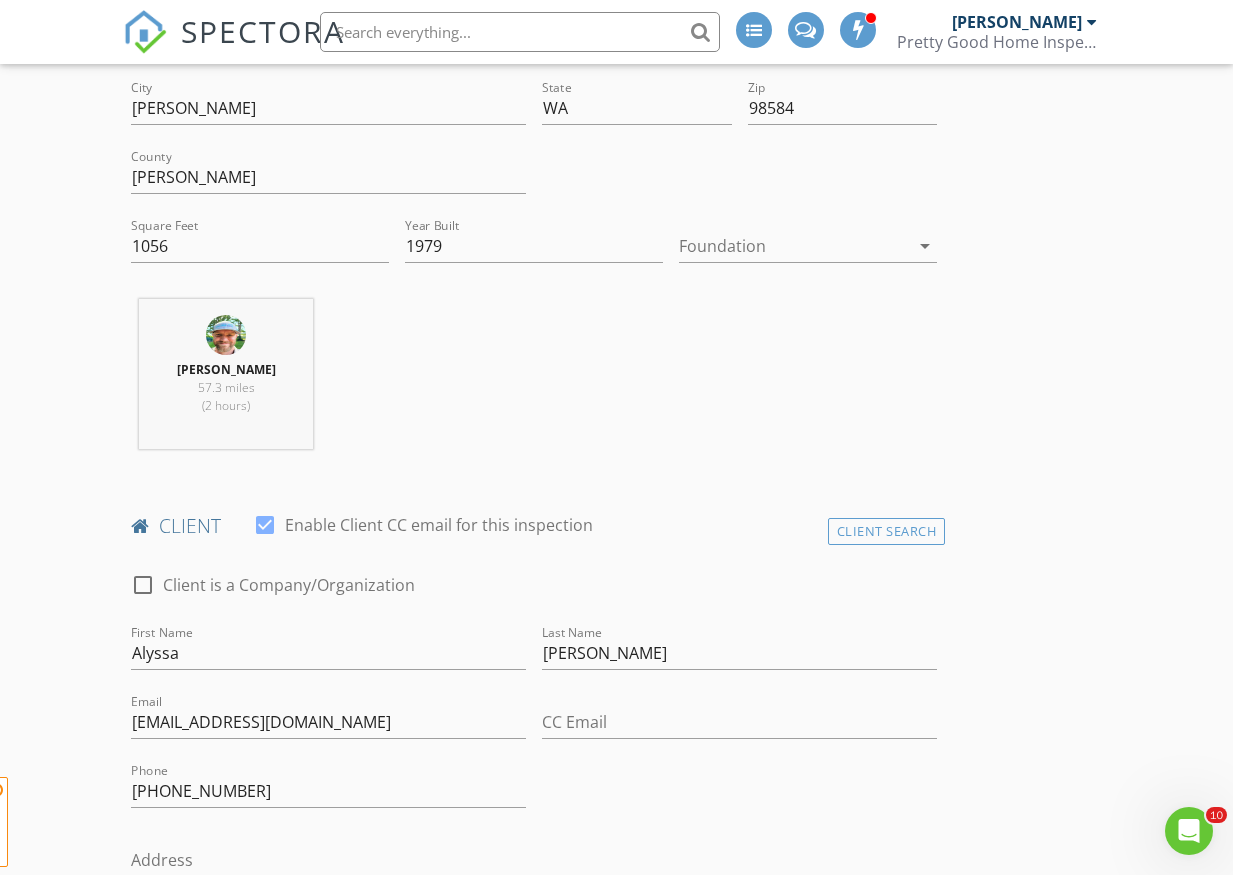 click on "check_box_outline_blank Client is a Company/Organization     First Name Alyssa   Last Name McCready   Email Alyssashiannex@gmail.com   CC Email   Phone 360-445-0249   Address   City   State   Zip     Tags         Notes   Private Notes" at bounding box center [534, 915] 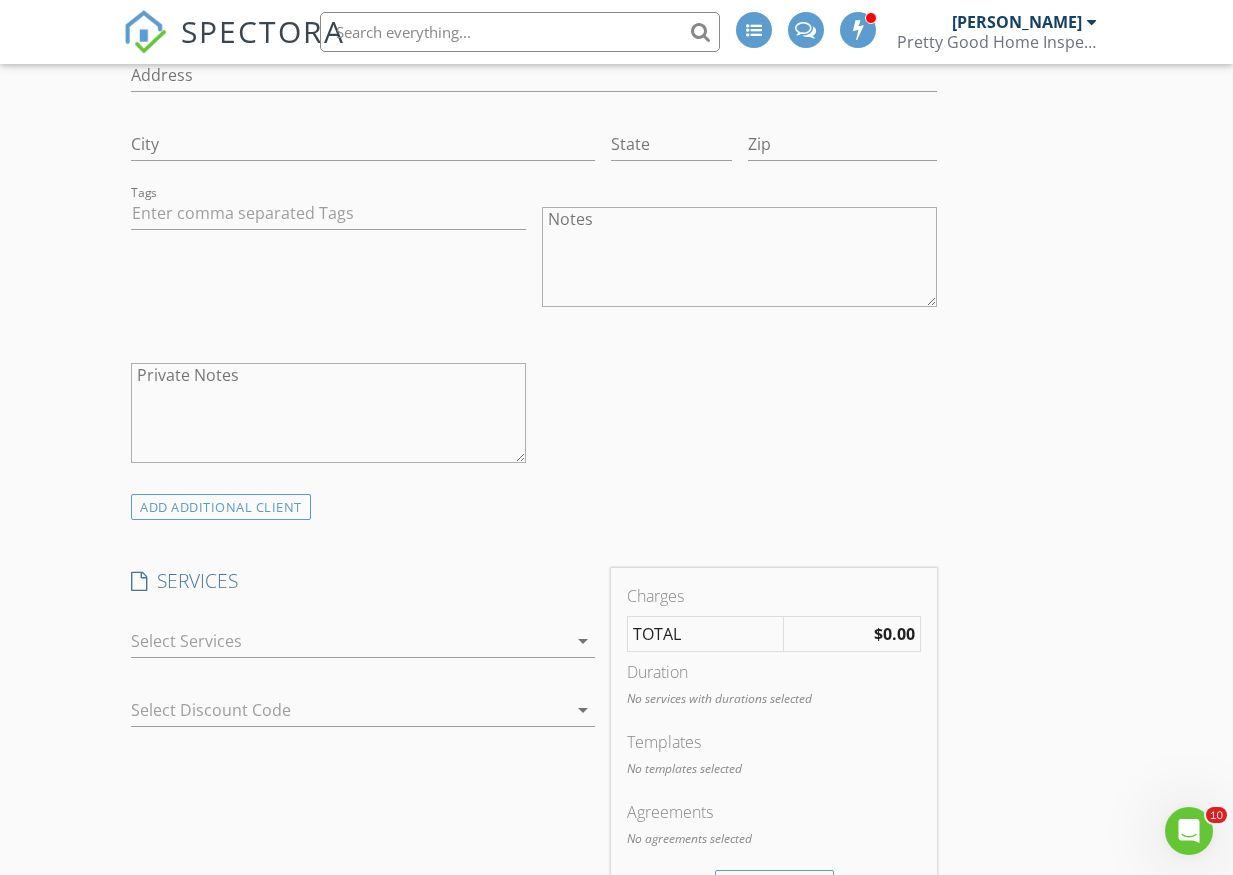 scroll, scrollTop: 1400, scrollLeft: 0, axis: vertical 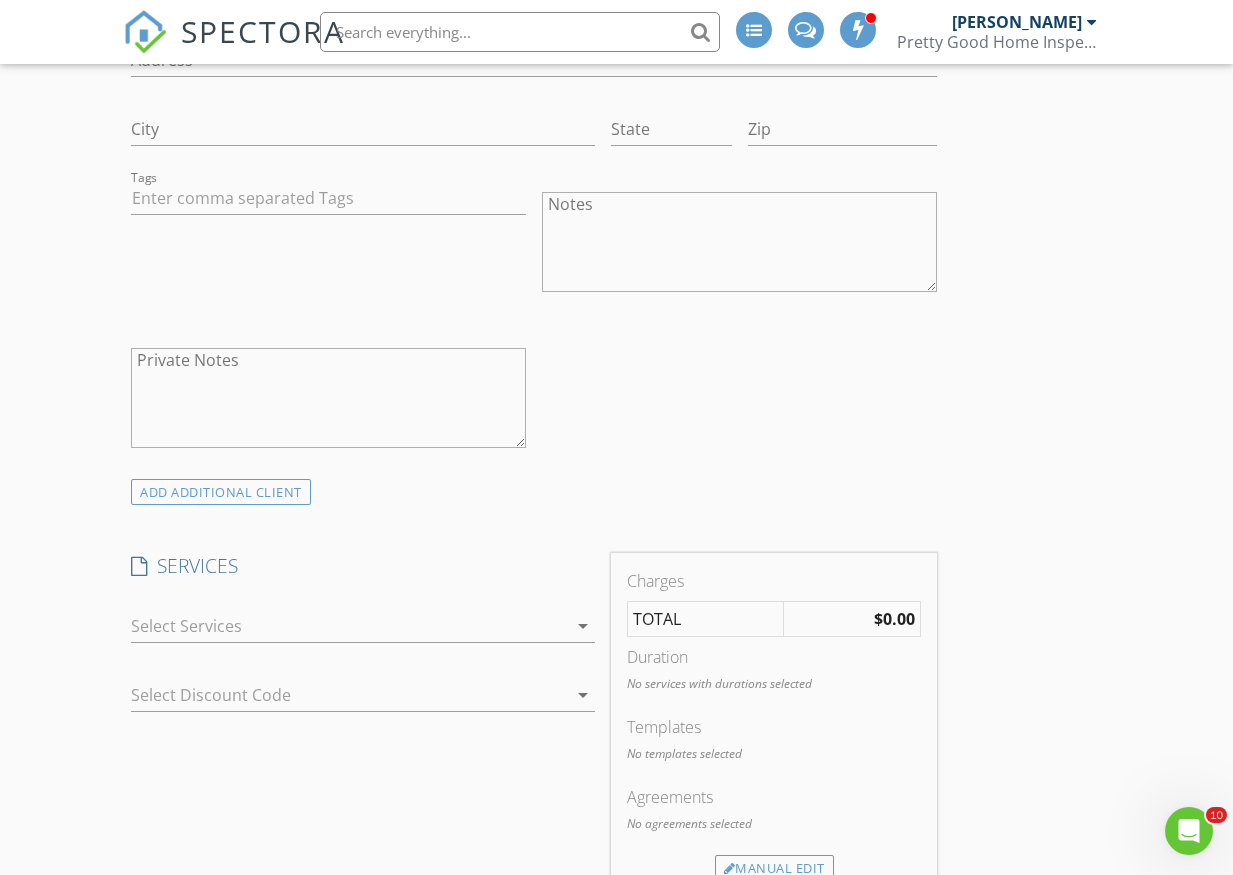 click at bounding box center [348, 626] 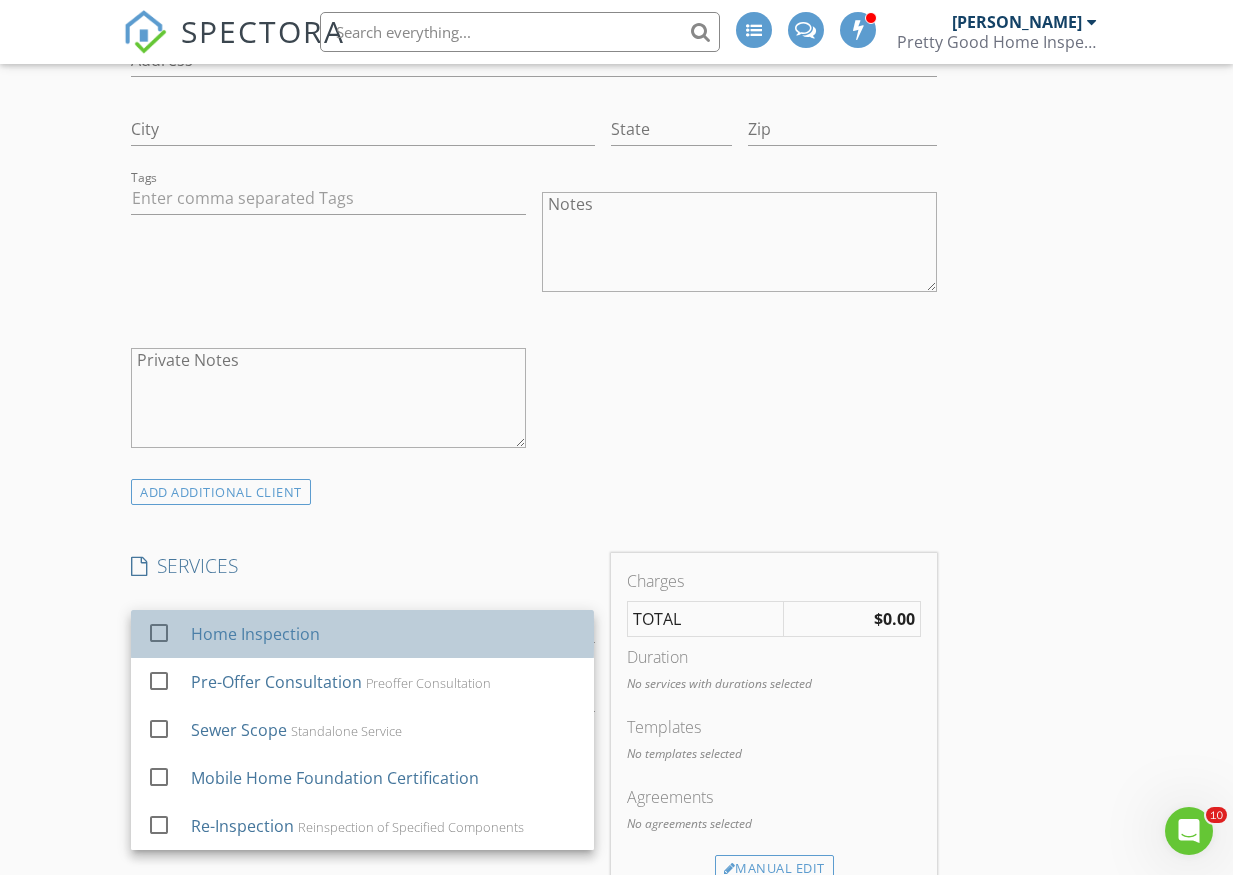 click on "Home Inspection" at bounding box center [255, 634] 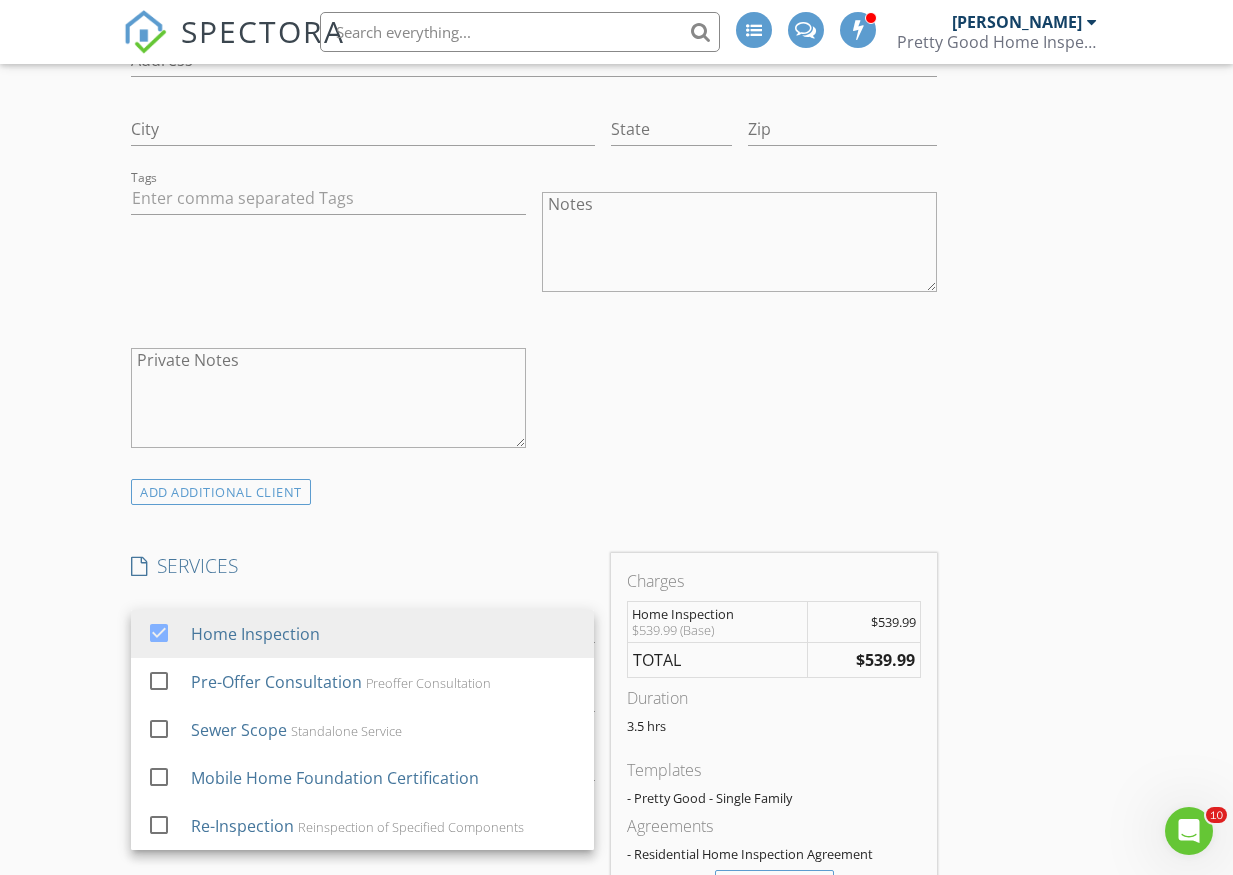click on "New Inspection
INSPECTOR(S)
check_box   Hugh Jones   PRIMARY   Hugh Jones arrow_drop_down   check_box_outline_blank Hugh Jones specifically requested
Date/Time
07/13/2025 1:00 PM
Location
Address Search       Address 21 E Cromarty Ct   Unit   City Shelton   State WA   Zip 98584   County Mason     Square Feet 1056   Year Built 1979   Foundation arrow_drop_down     Hugh Jones     57.3 miles     (2 hours)
client
check_box Enable Client CC email for this inspection   Client Search     check_box_outline_blank Client is a Company/Organization     First Name Alyssa   Last Name McCready   Email Alyssashiannex@gmail.com   CC Email   Phone 360-445-0249   Address   City   State   Zip     Tags         Notes   Private Notes
ADD ADDITIONAL client
SERVICES
check_box" at bounding box center [616, 798] 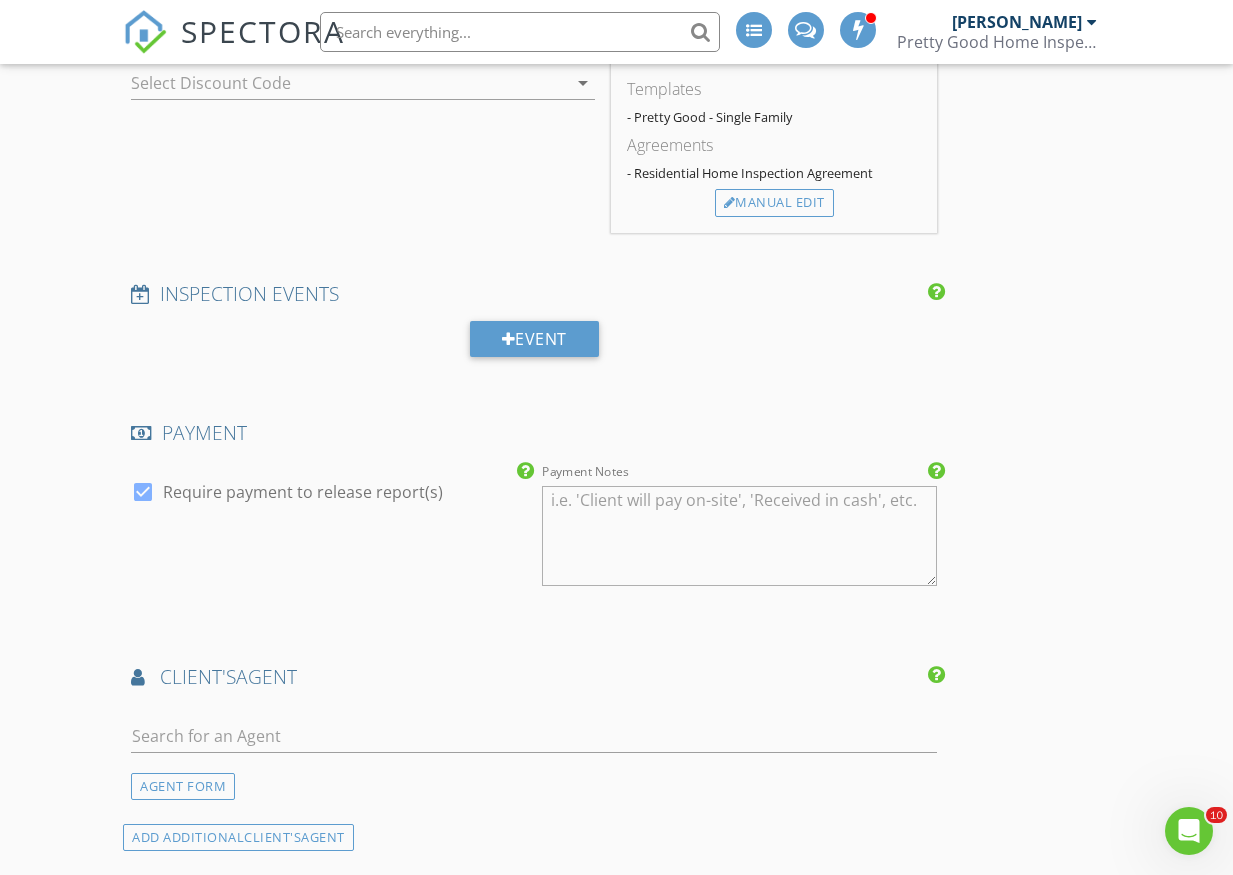 scroll, scrollTop: 2300, scrollLeft: 0, axis: vertical 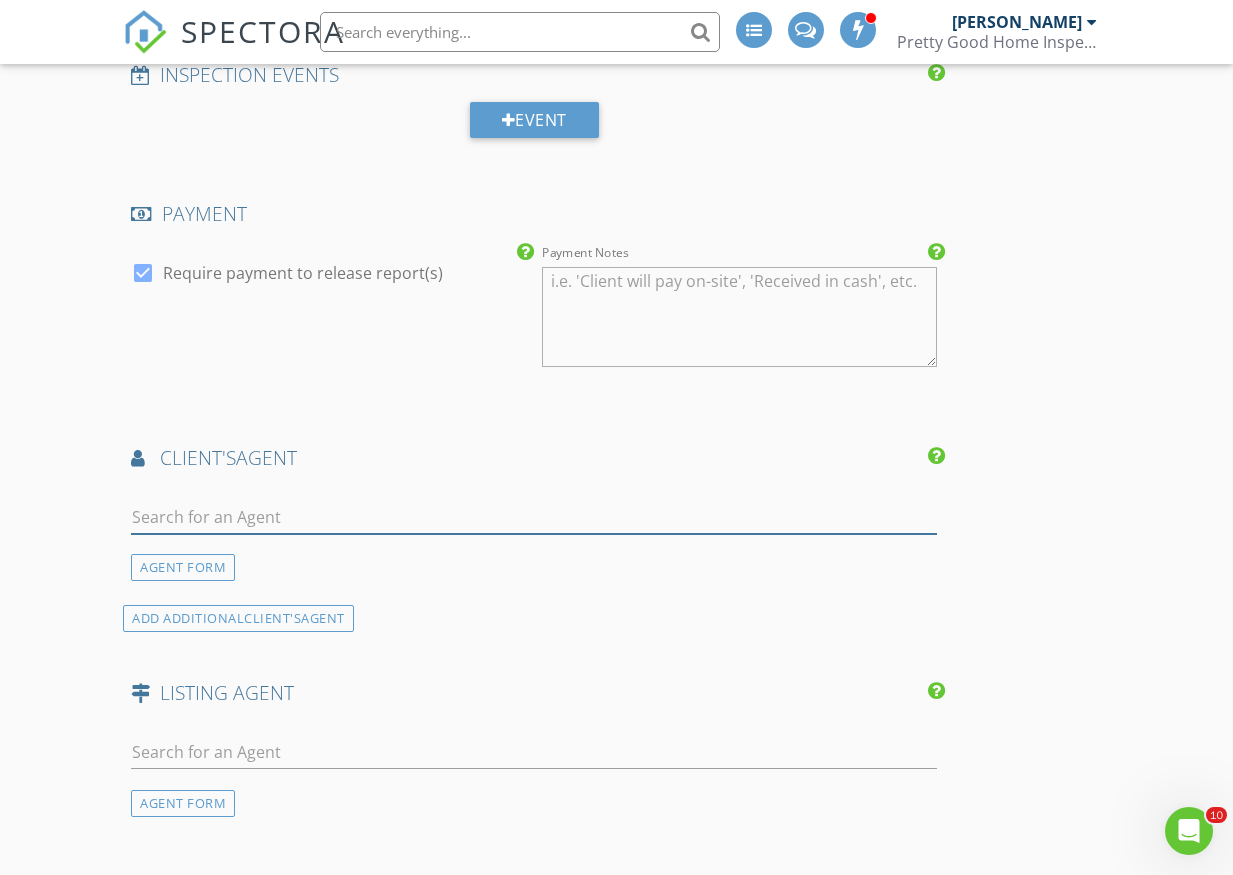 click at bounding box center [534, 517] 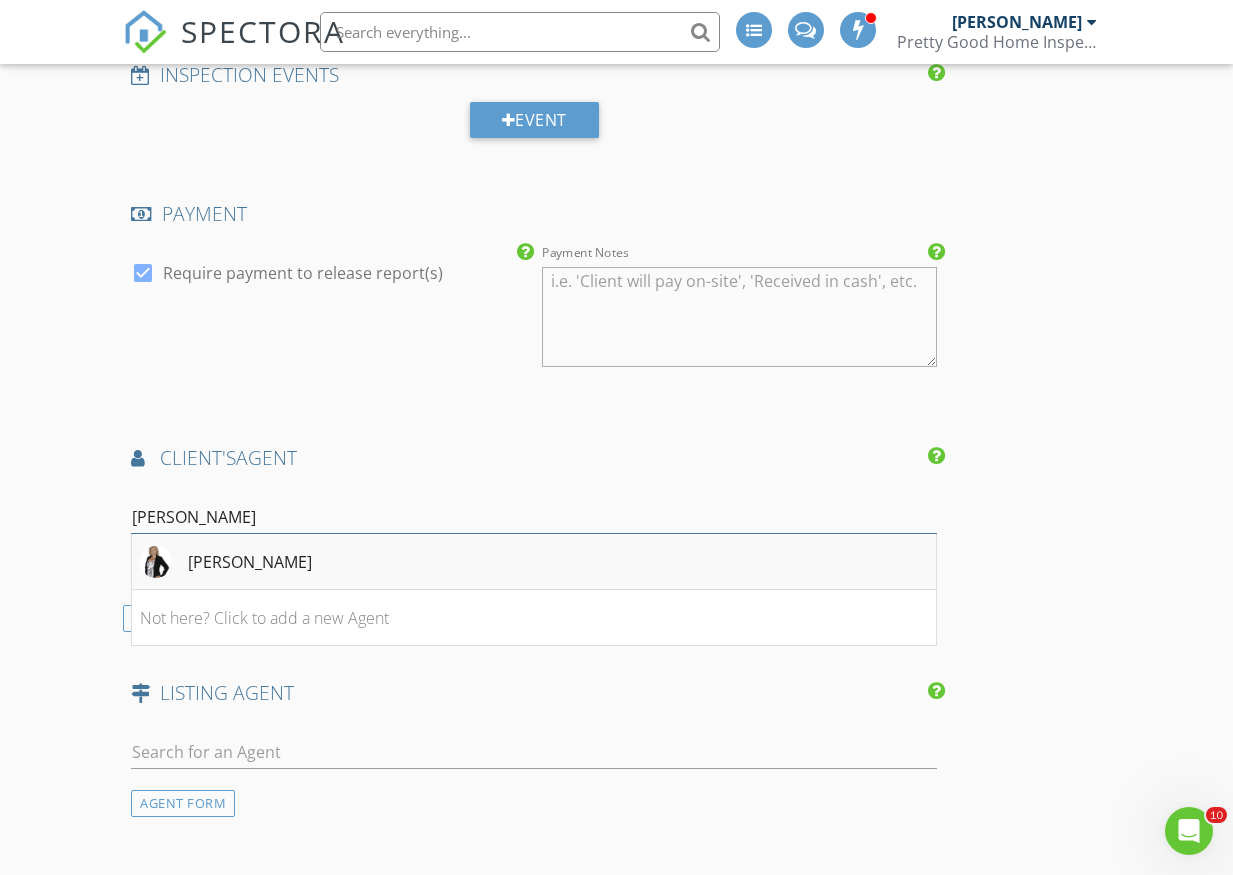type on "[PERSON_NAME]" 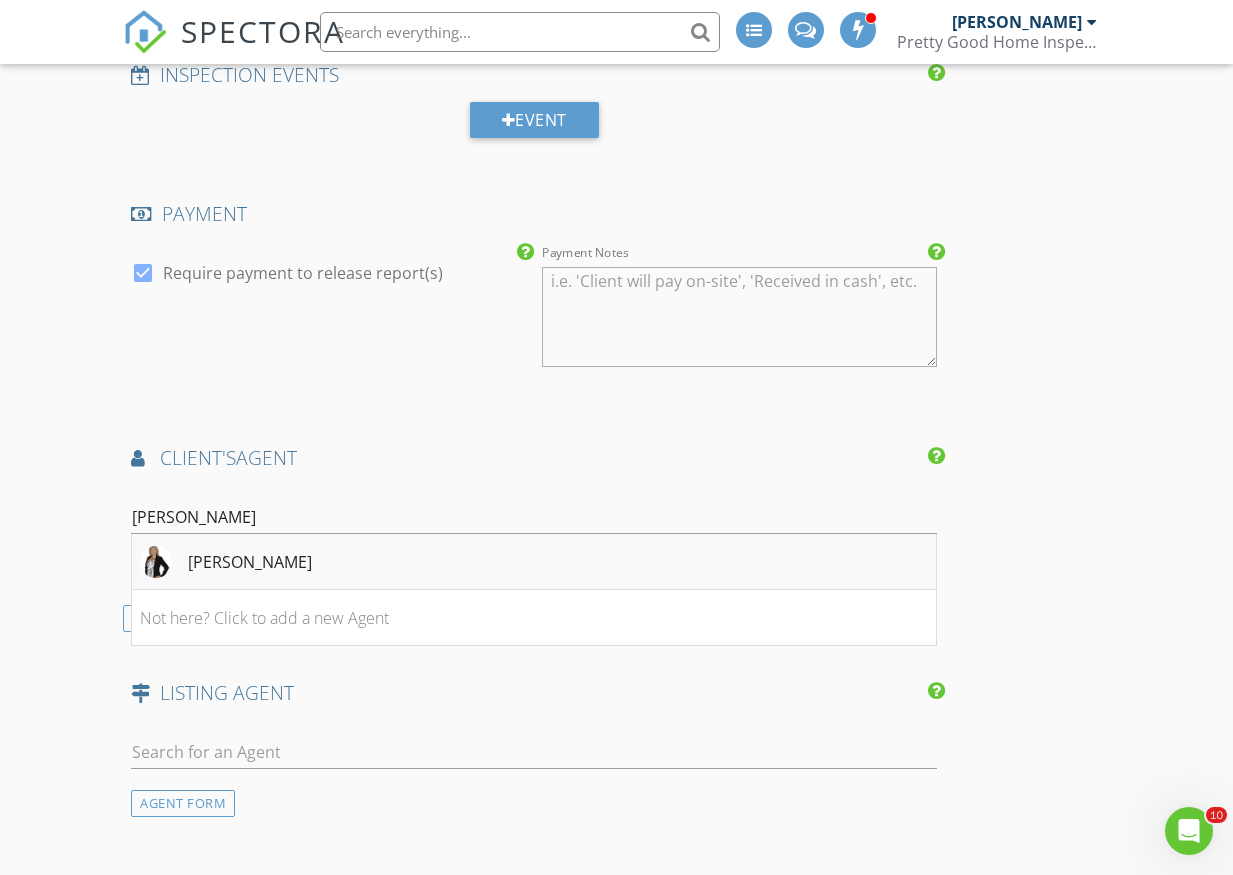 click on "[PERSON_NAME]" at bounding box center [534, 562] 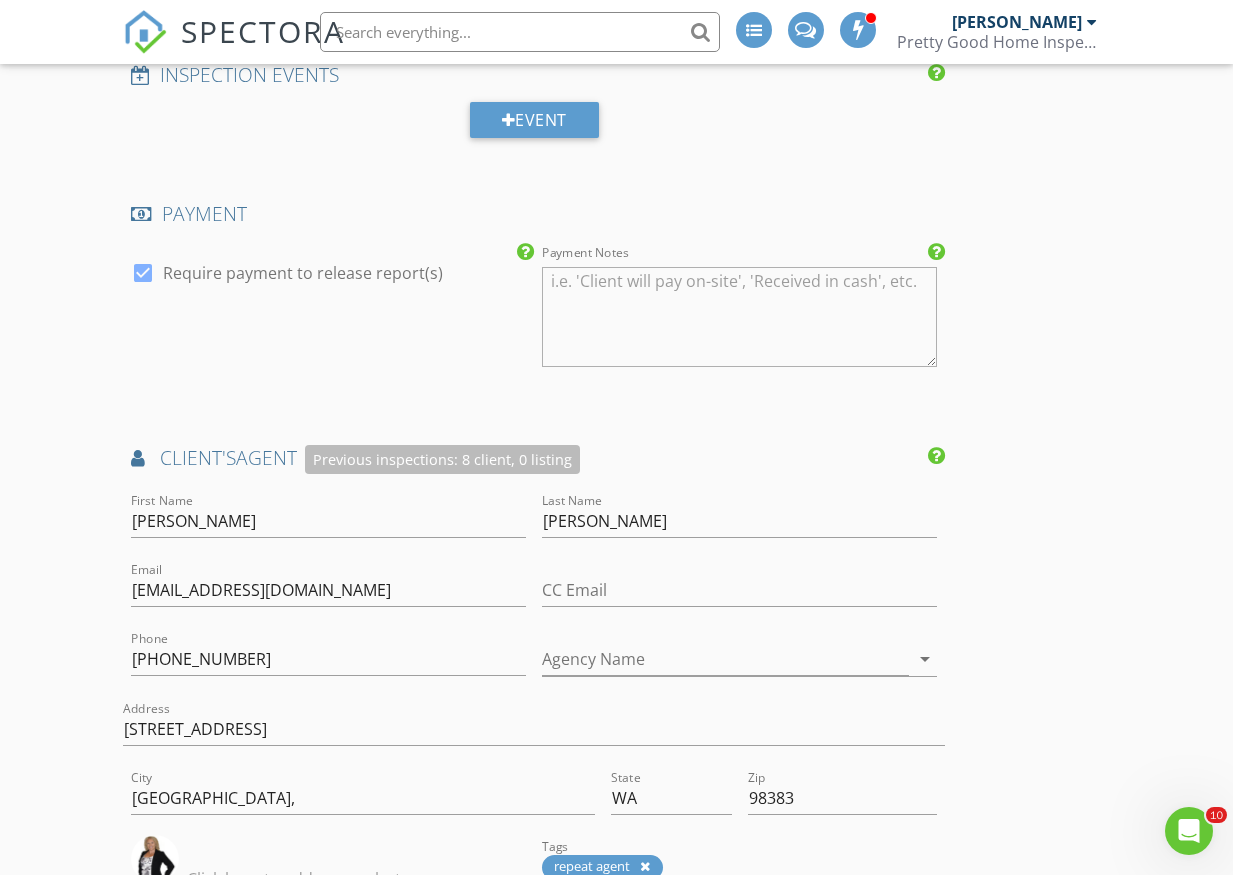 click on "New Inspection
INSPECTOR(S)
check_box   Hugh Jones   PRIMARY   Hugh Jones arrow_drop_down   check_box_outline_blank Hugh Jones specifically requested
Date/Time
07/13/2025 1:00 PM
Location
Address Search       Address 21 E Cromarty Ct   Unit   City Shelton   State WA   Zip 98584   County Mason     Square Feet 1056   Year Built 1979   Foundation arrow_drop_down     Hugh Jones     57.3 miles     (2 hours)
client
check_box Enable Client CC email for this inspection   Client Search     check_box_outline_blank Client is a Company/Organization     First Name Alyssa   Last Name McCready   Email Alyssashiannex@gmail.com   CC Email   Phone 360-445-0249   Address   City   State   Zip     Tags         Notes   Private Notes
ADD ADDITIONAL client
SERVICES
check_box" at bounding box center [616, 157] 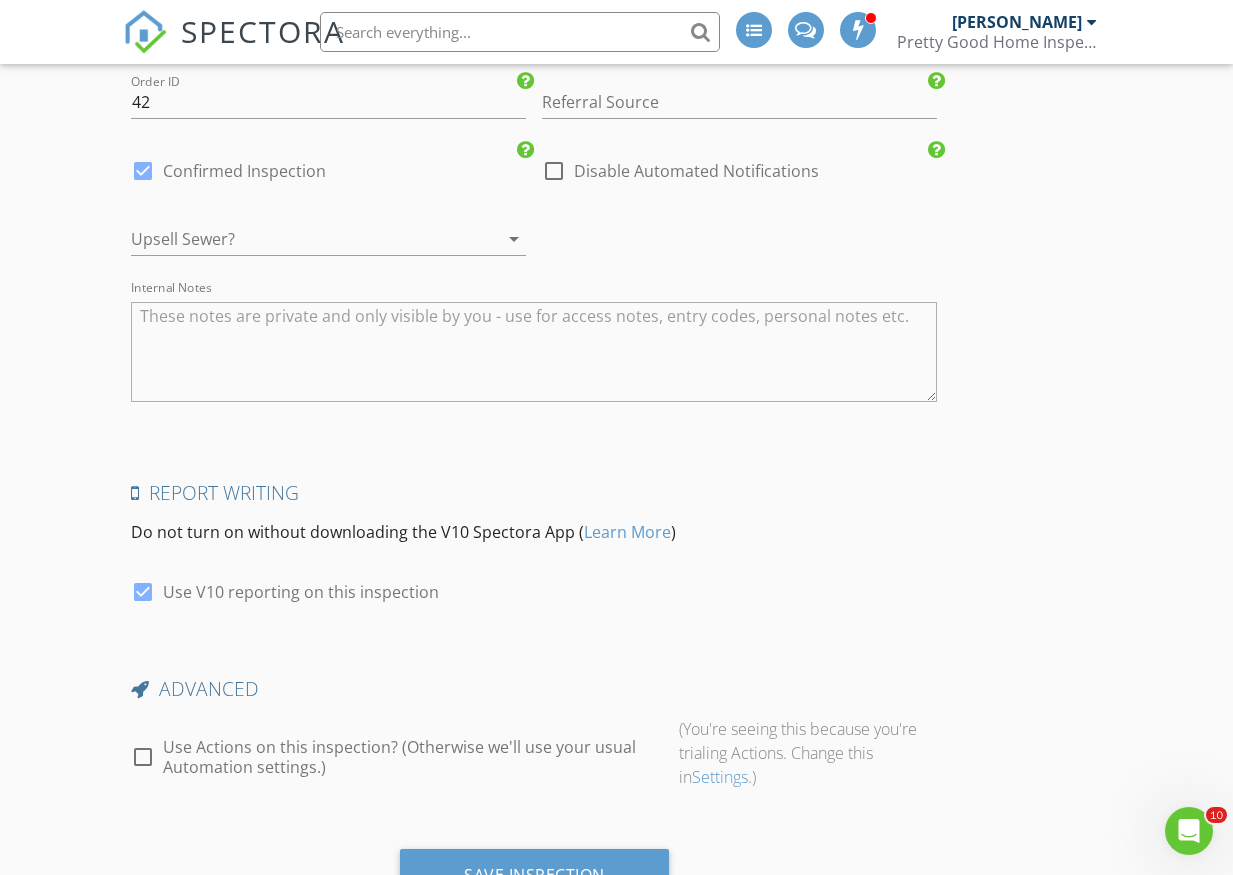 scroll, scrollTop: 3883, scrollLeft: 0, axis: vertical 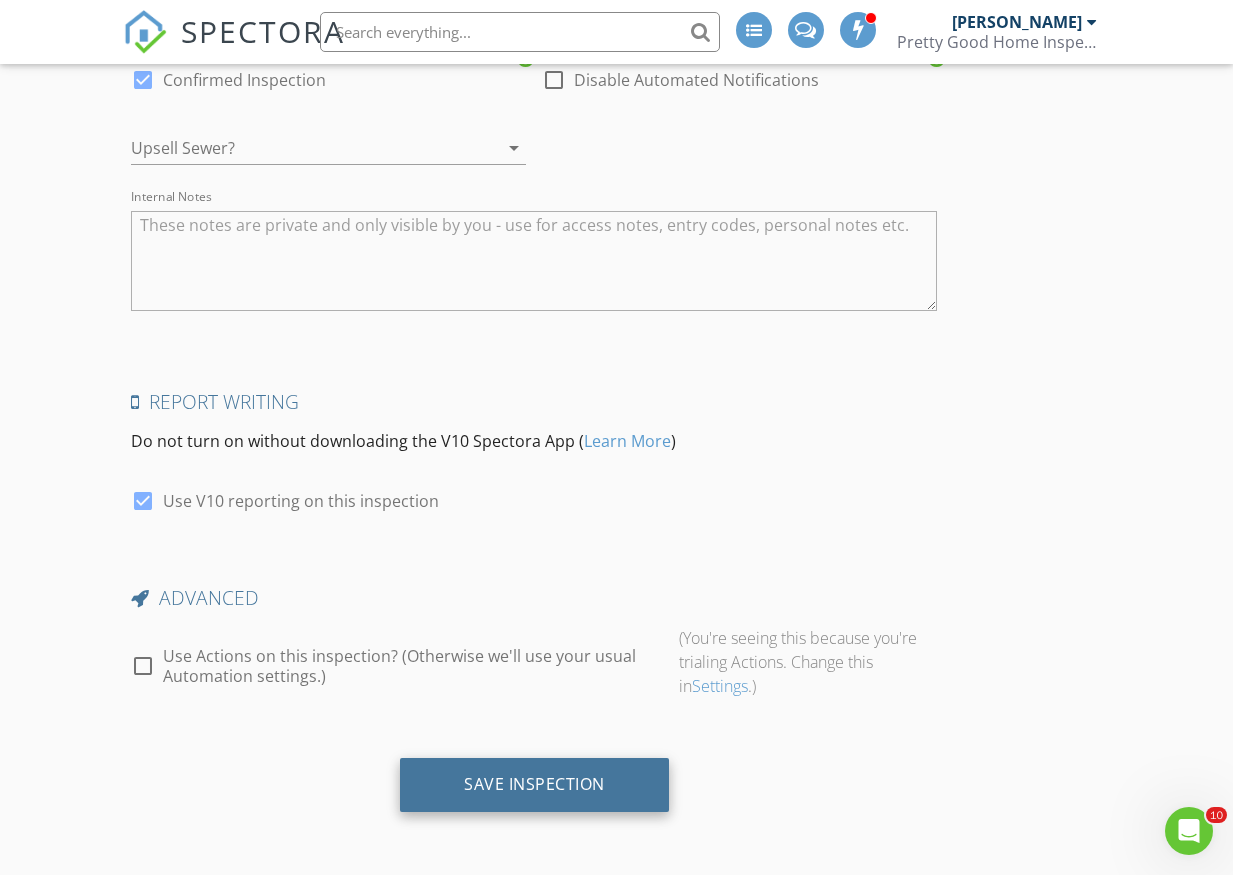 click on "Save Inspection" at bounding box center (534, 784) 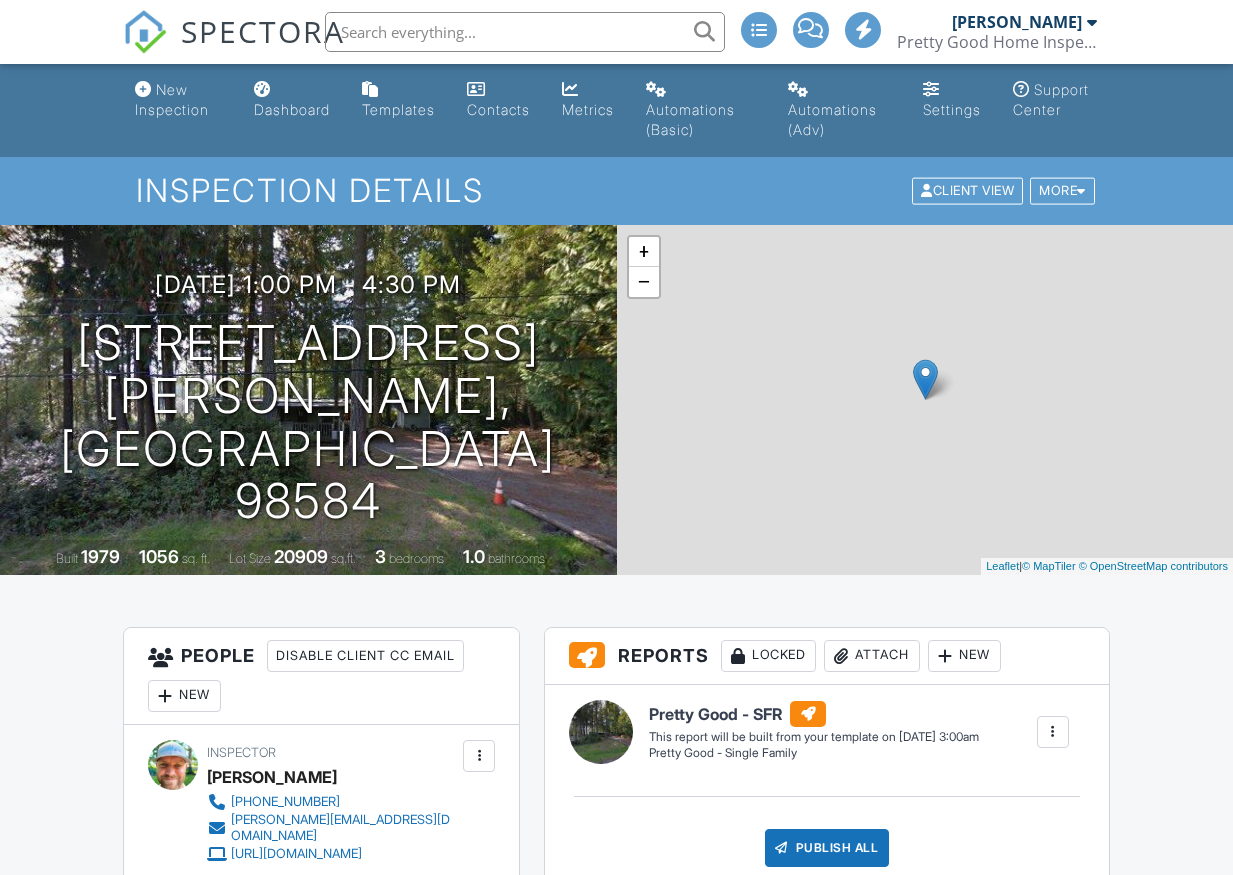 scroll, scrollTop: 0, scrollLeft: 0, axis: both 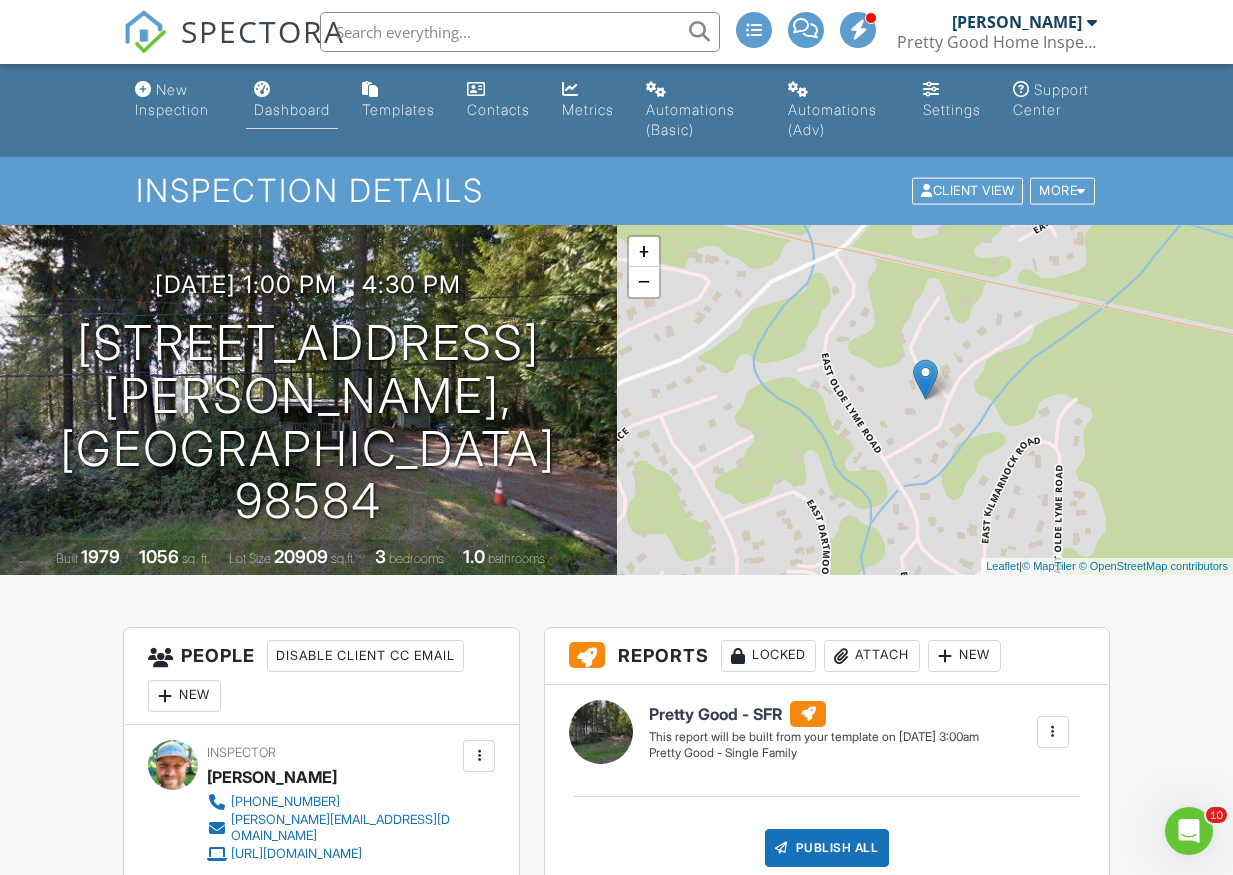 click on "Dashboard" at bounding box center (292, 109) 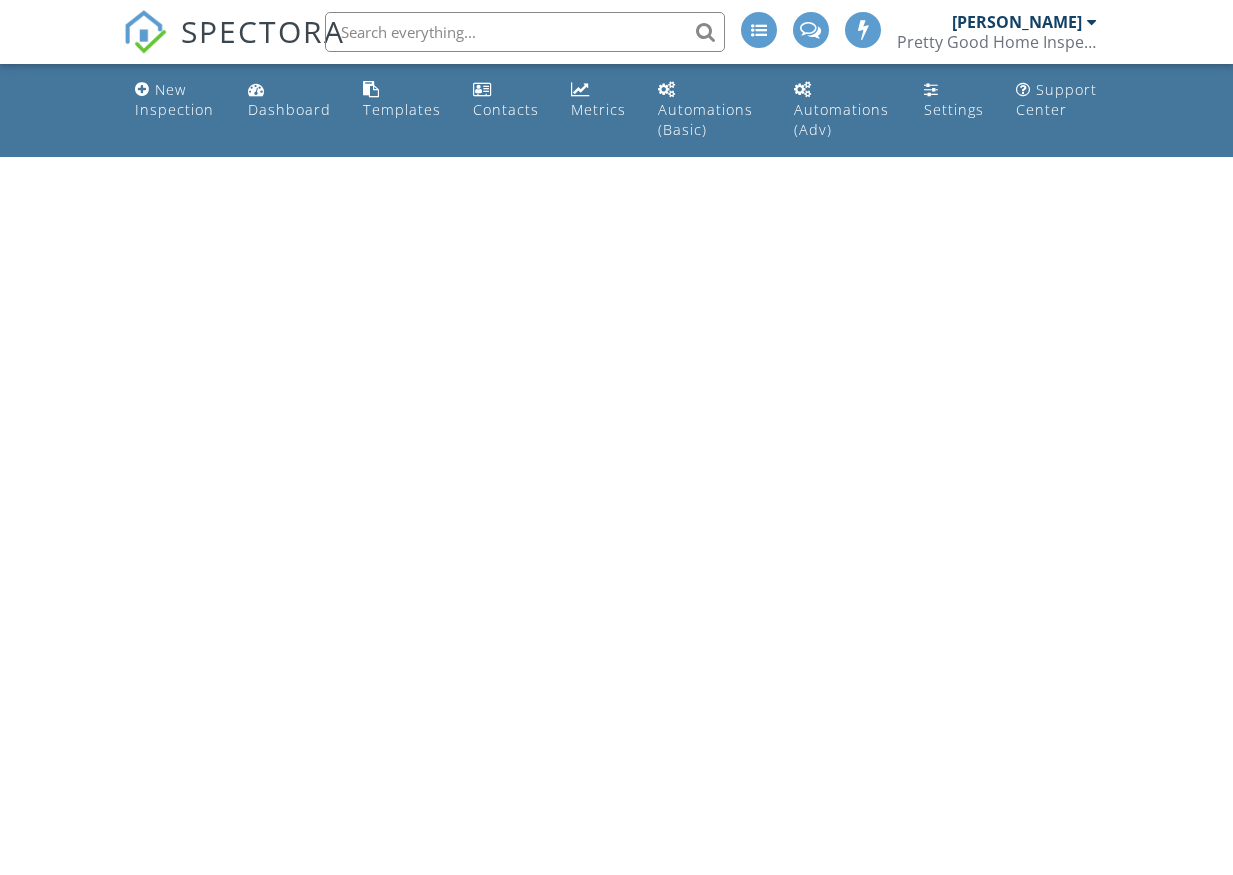 scroll, scrollTop: 0, scrollLeft: 0, axis: both 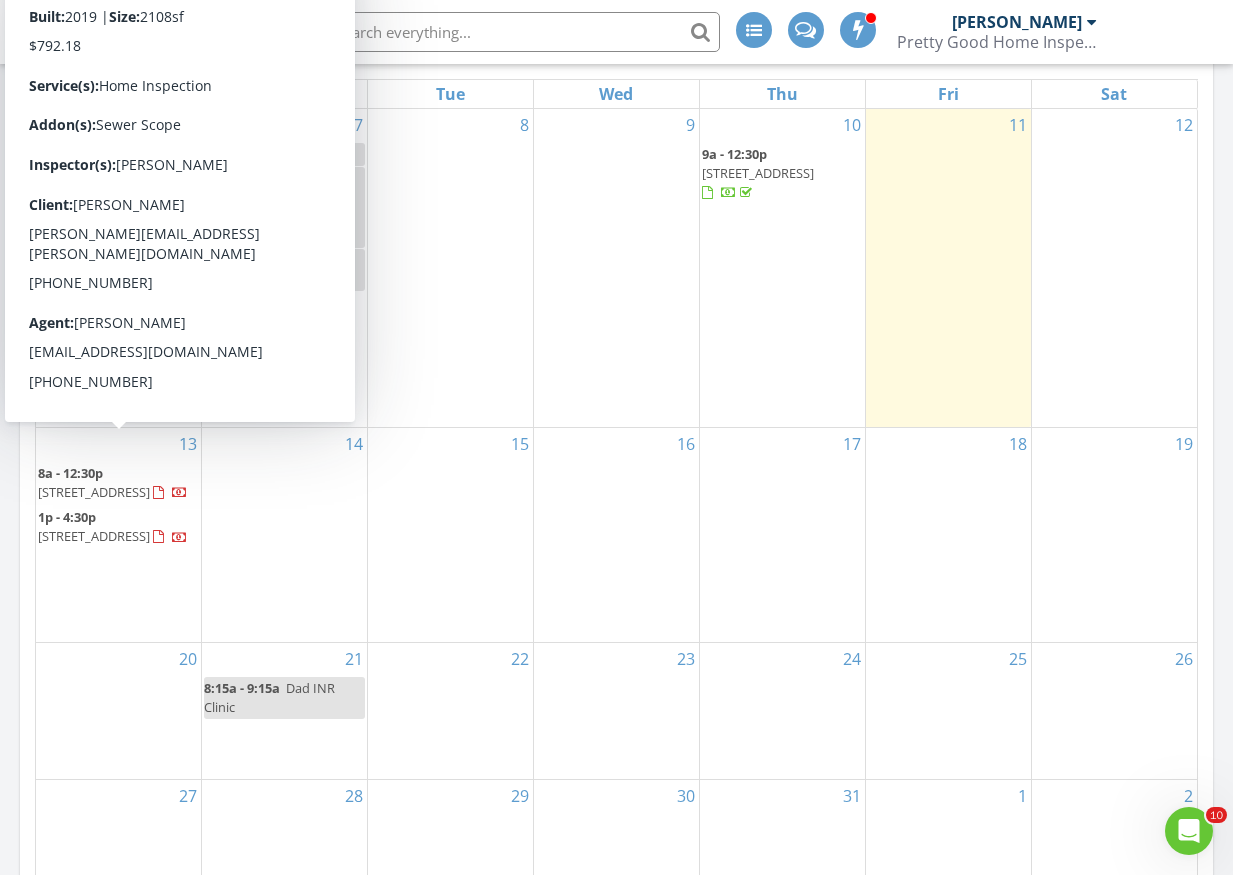 click on "18768 1st Ave NE, Suquamish 98392" at bounding box center [94, 492] 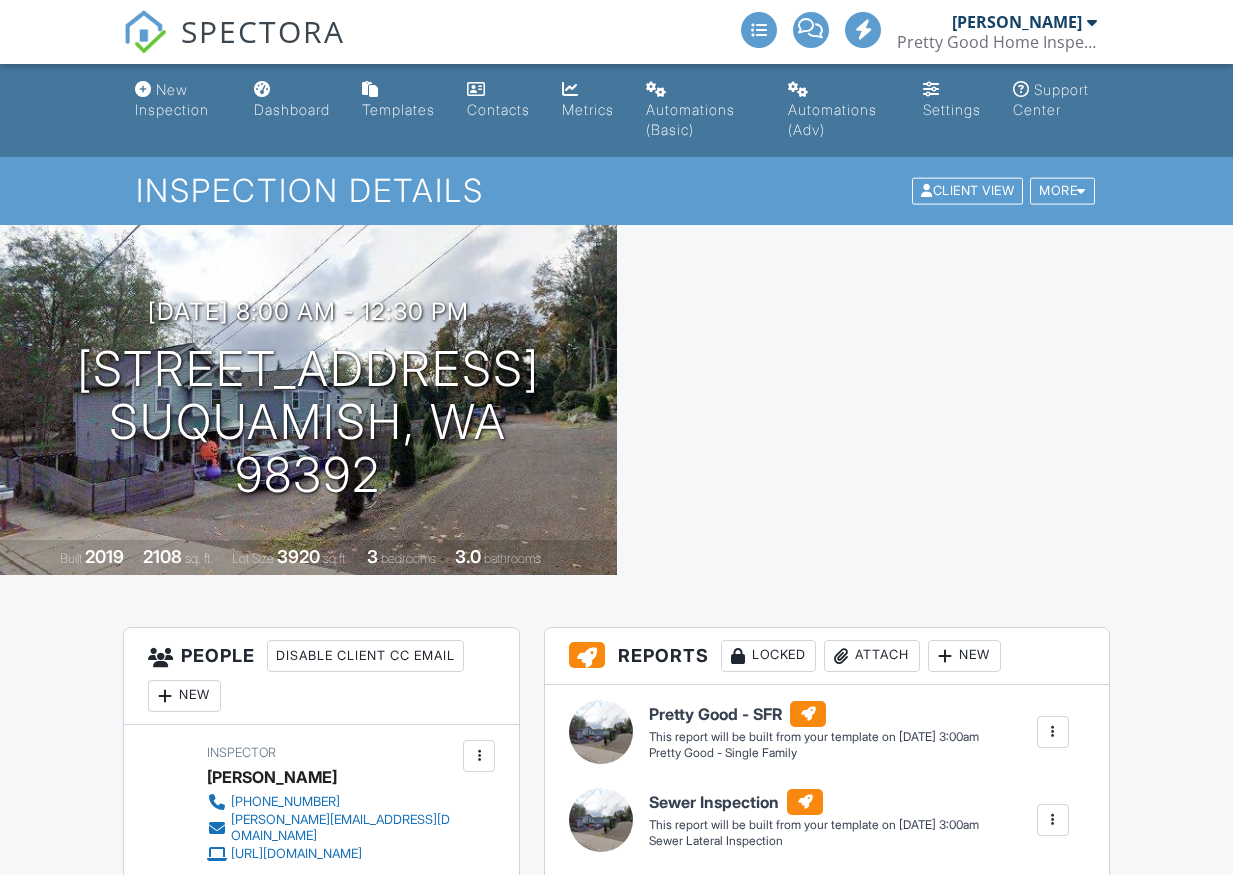 scroll, scrollTop: 400, scrollLeft: 0, axis: vertical 